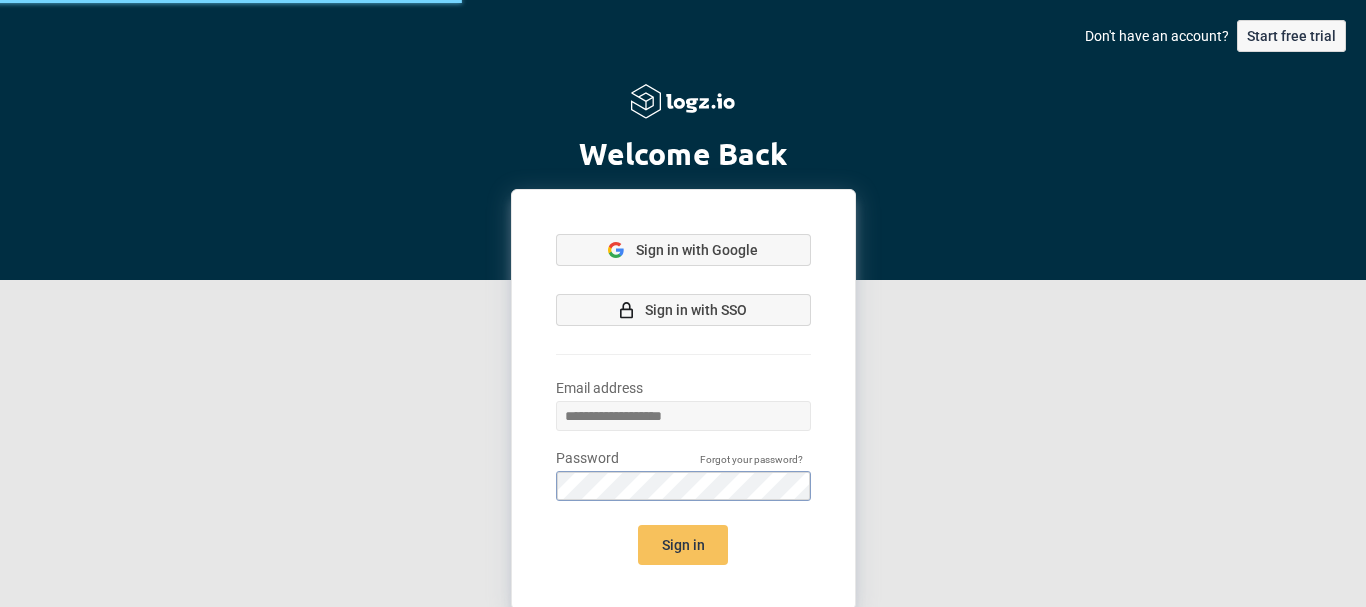 scroll, scrollTop: 0, scrollLeft: 0, axis: both 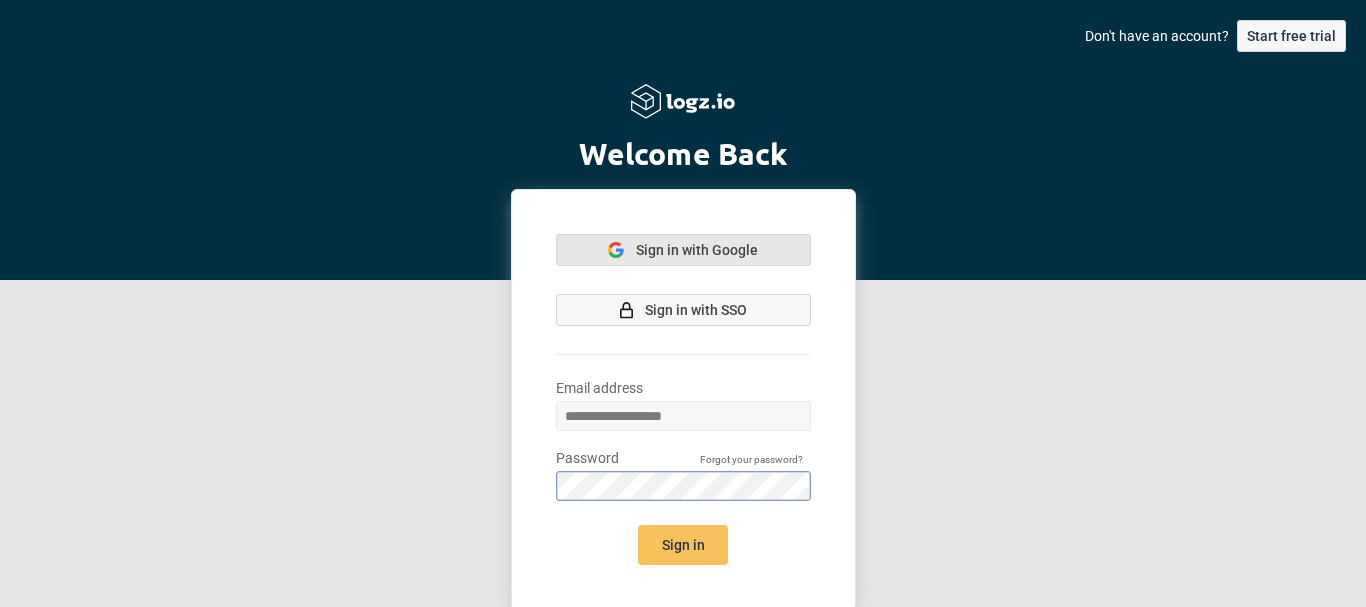 click on "Sign in with Google" at bounding box center (697, 250) 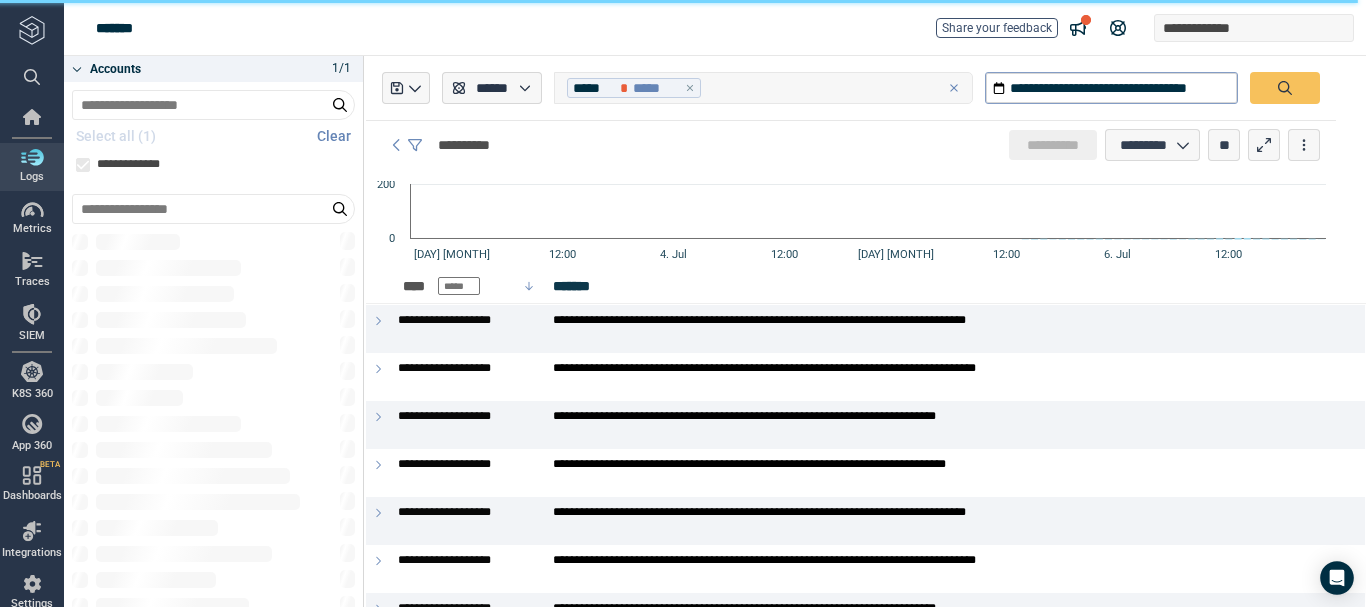 scroll, scrollTop: 0, scrollLeft: 0, axis: both 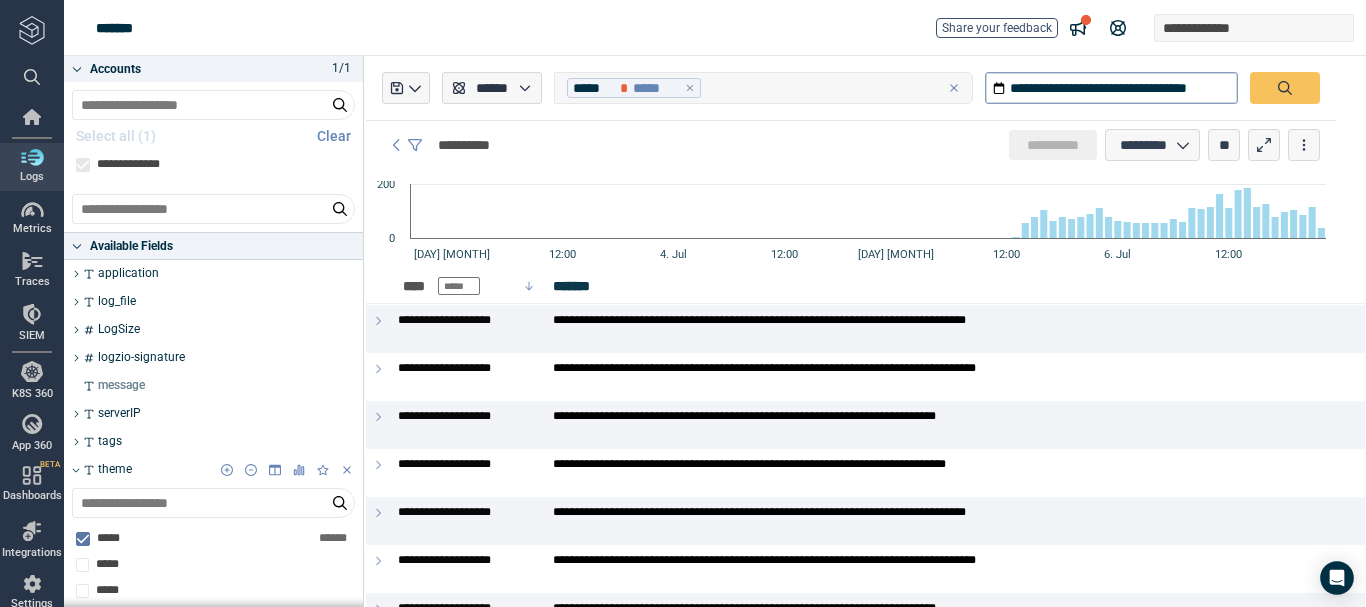 click on "theme" at bounding box center (115, 470) 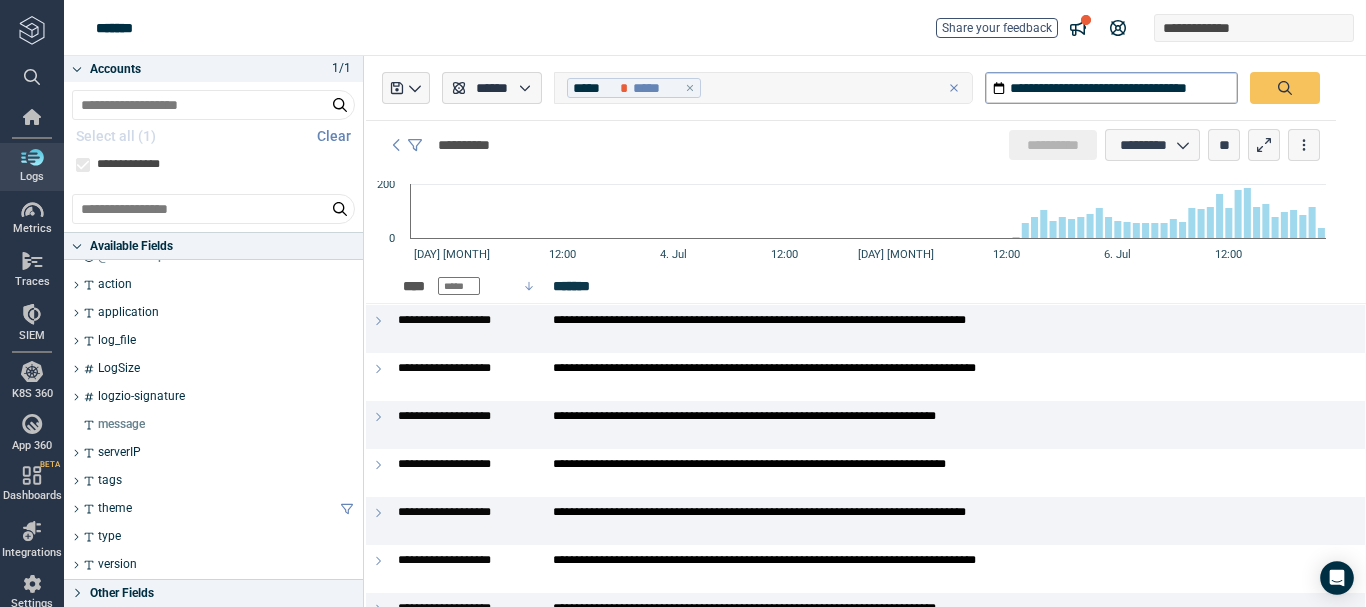 scroll, scrollTop: 177, scrollLeft: 0, axis: vertical 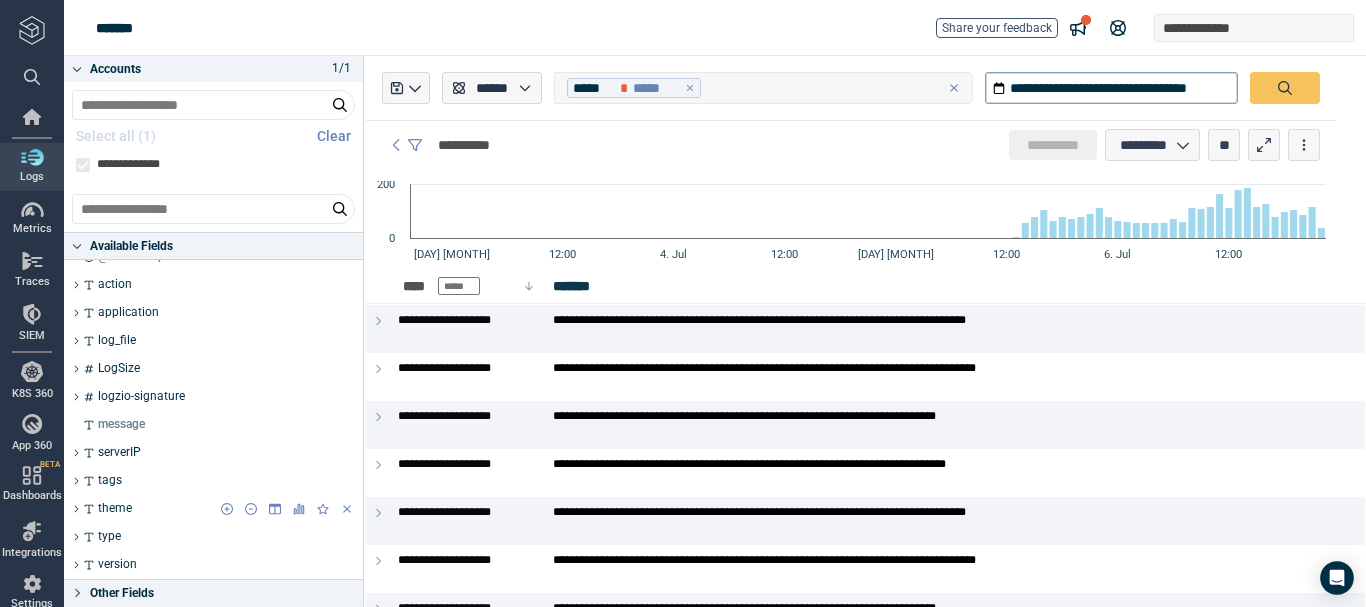 click on "theme" at bounding box center [115, 509] 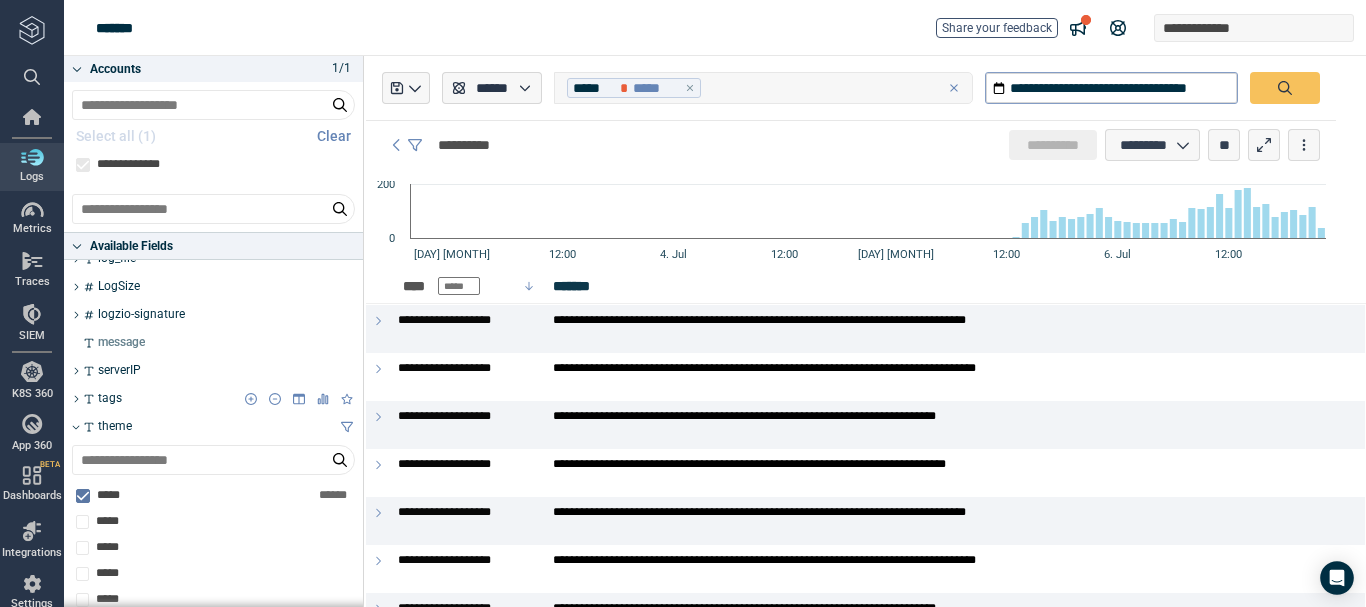 scroll, scrollTop: 277, scrollLeft: 0, axis: vertical 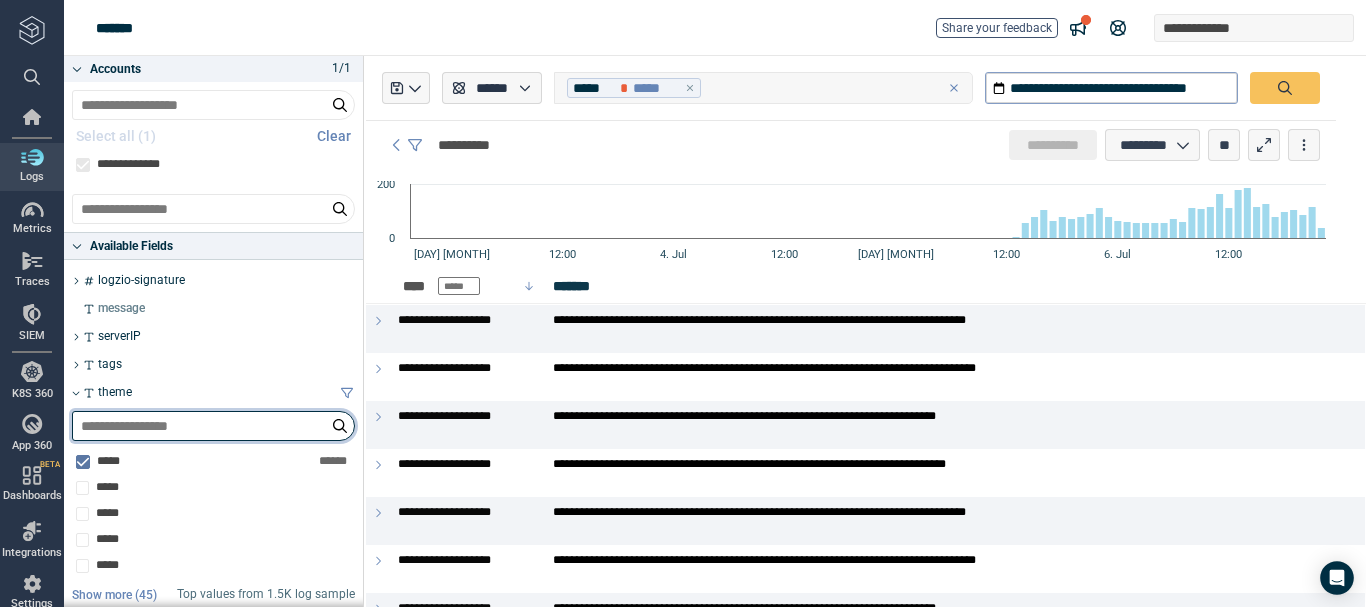 click at bounding box center [213, 426] 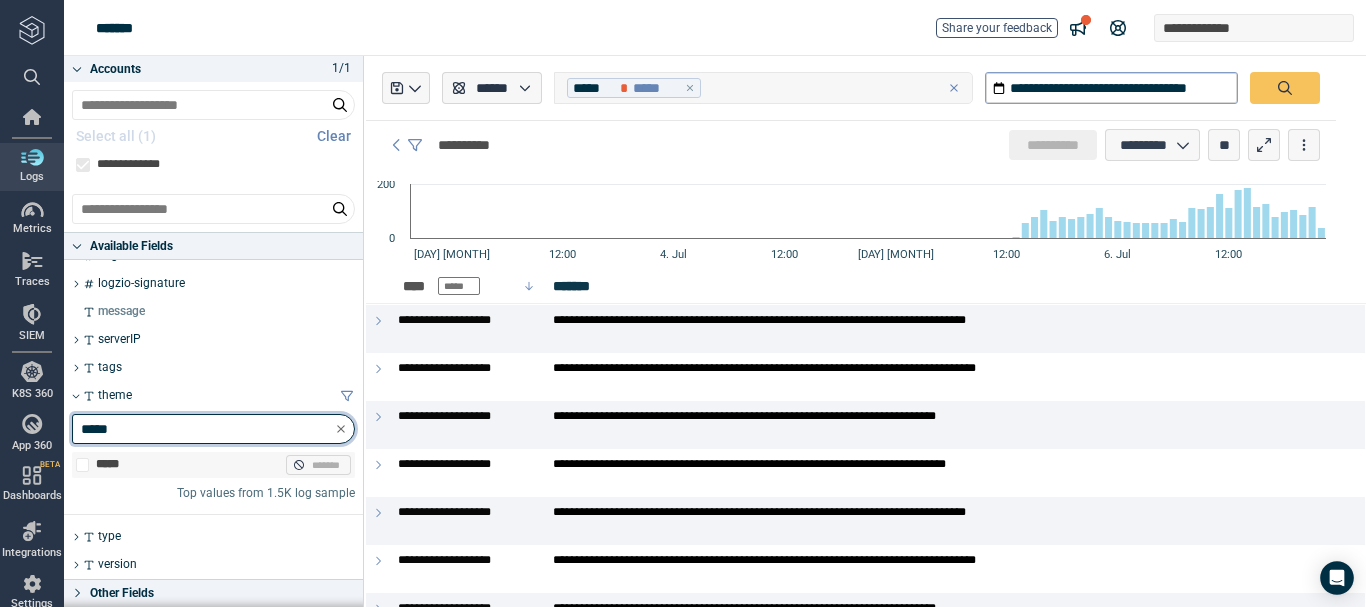 type on "*****" 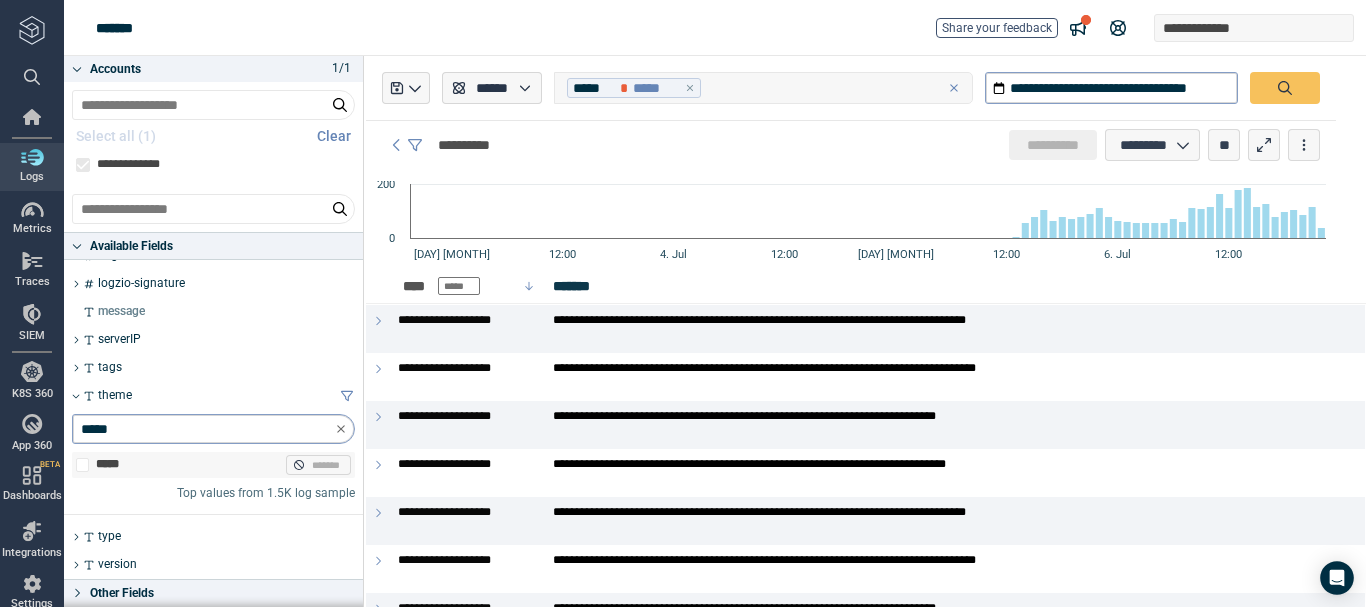 click on "[MASKED]" at bounding box center [223, 465] 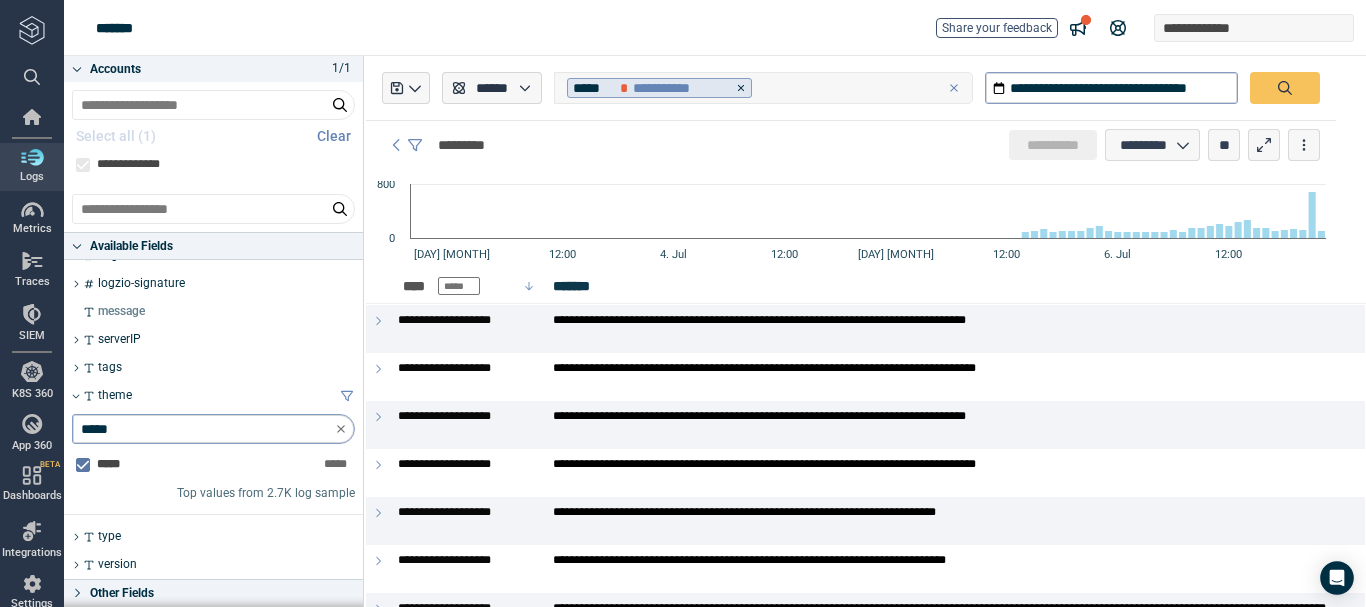 click on "**********" at bounding box center (679, 88) 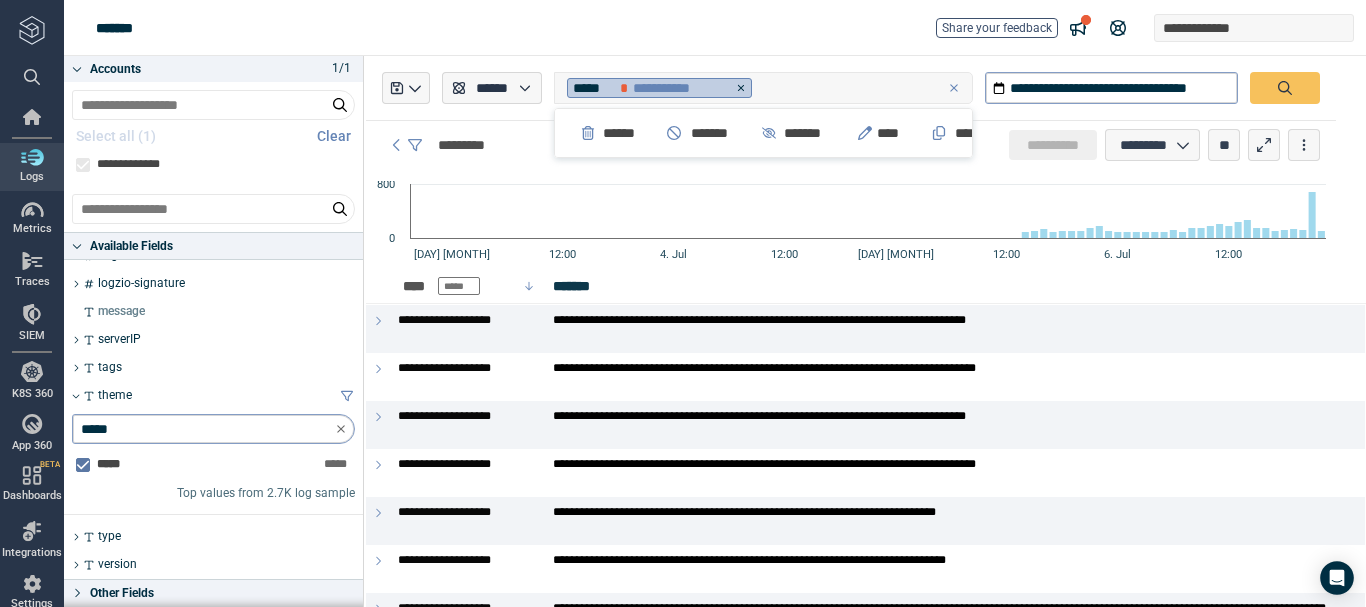 click on "**********" at bounding box center (679, 88) 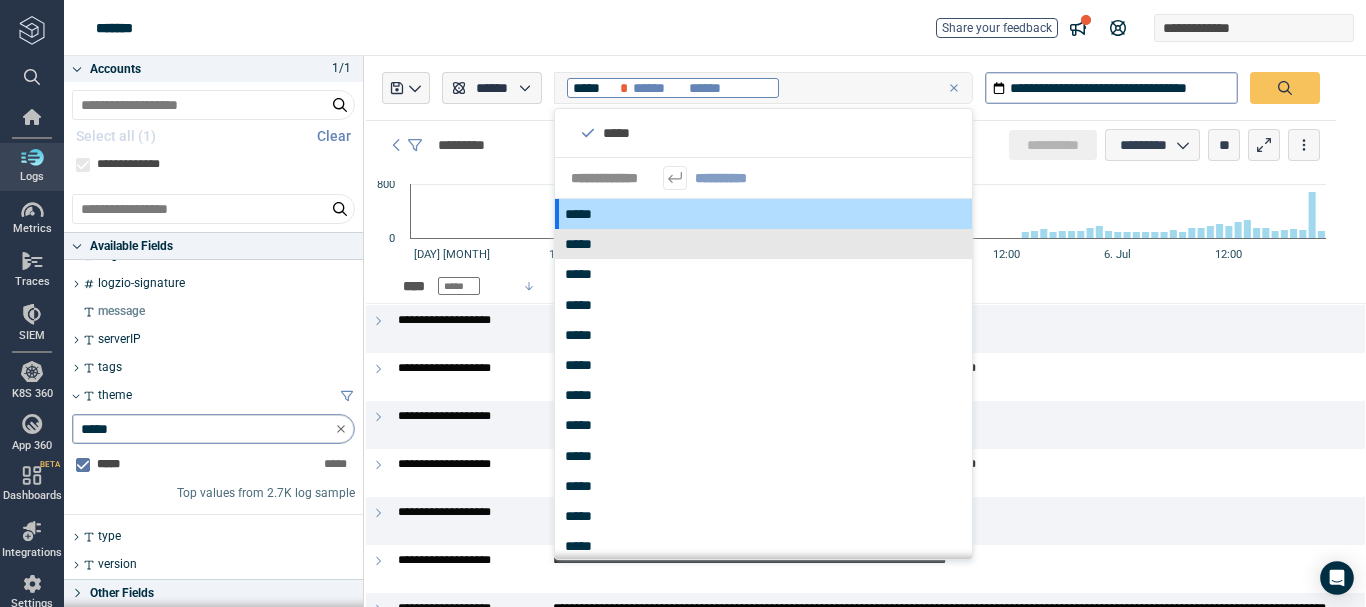 click on "*****" at bounding box center (586, 244) 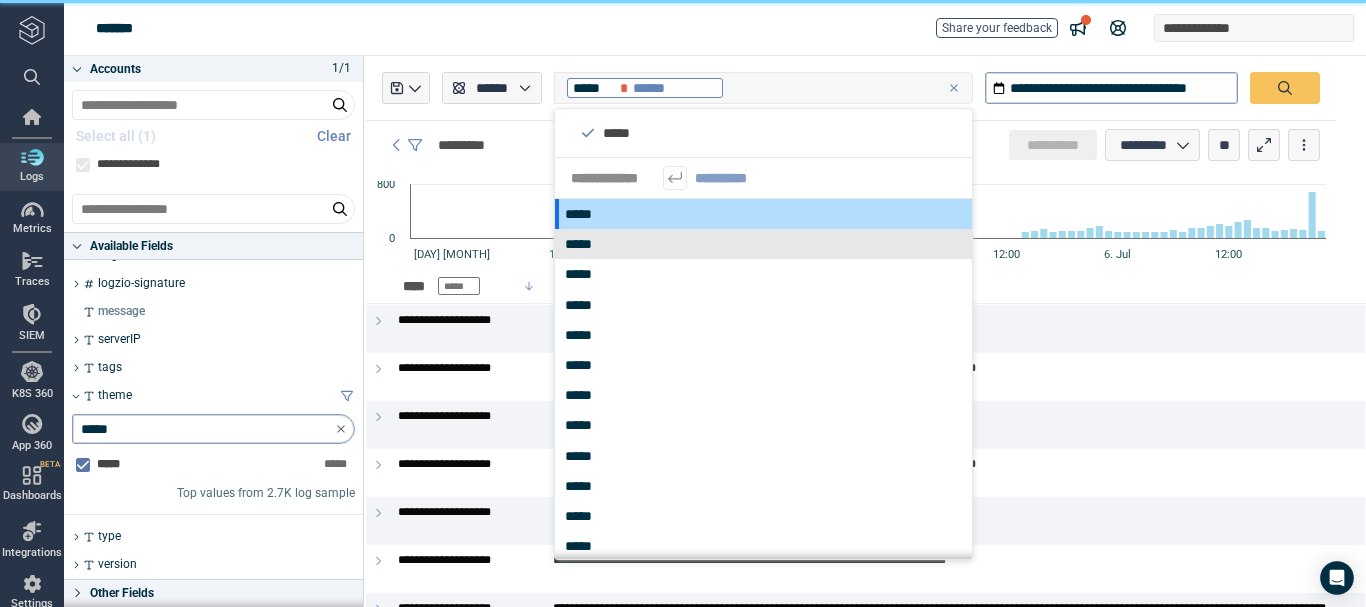 click on "*****" at bounding box center (586, 244) 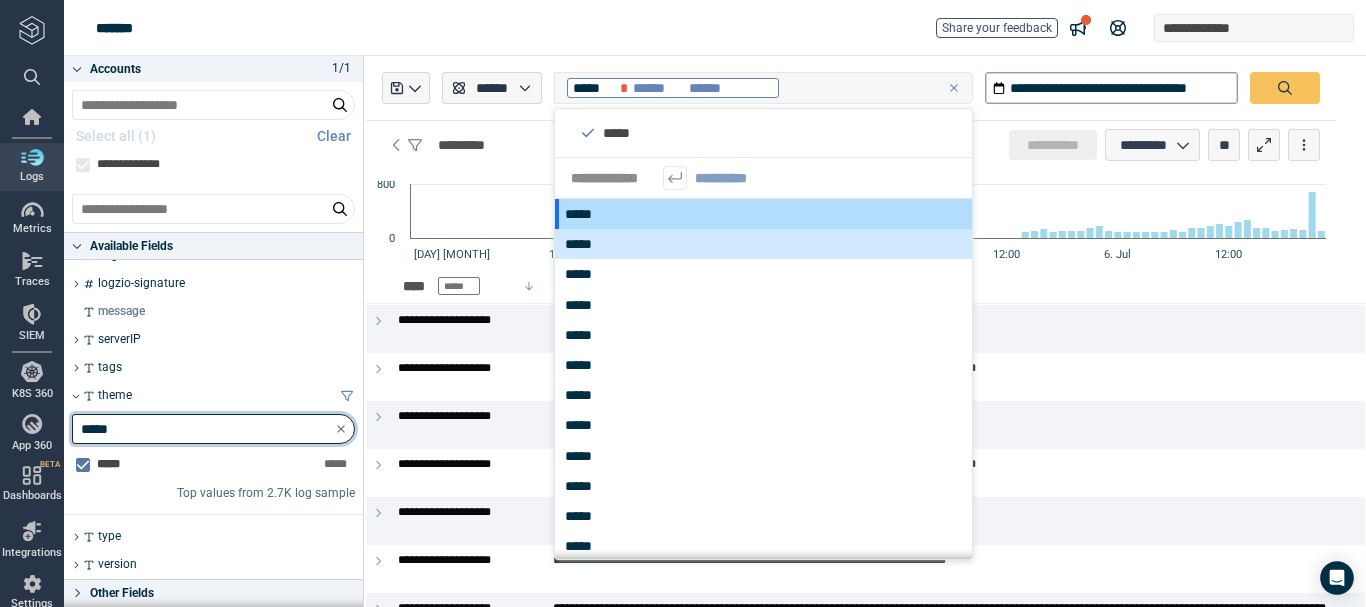 click on "*****" at bounding box center (213, 429) 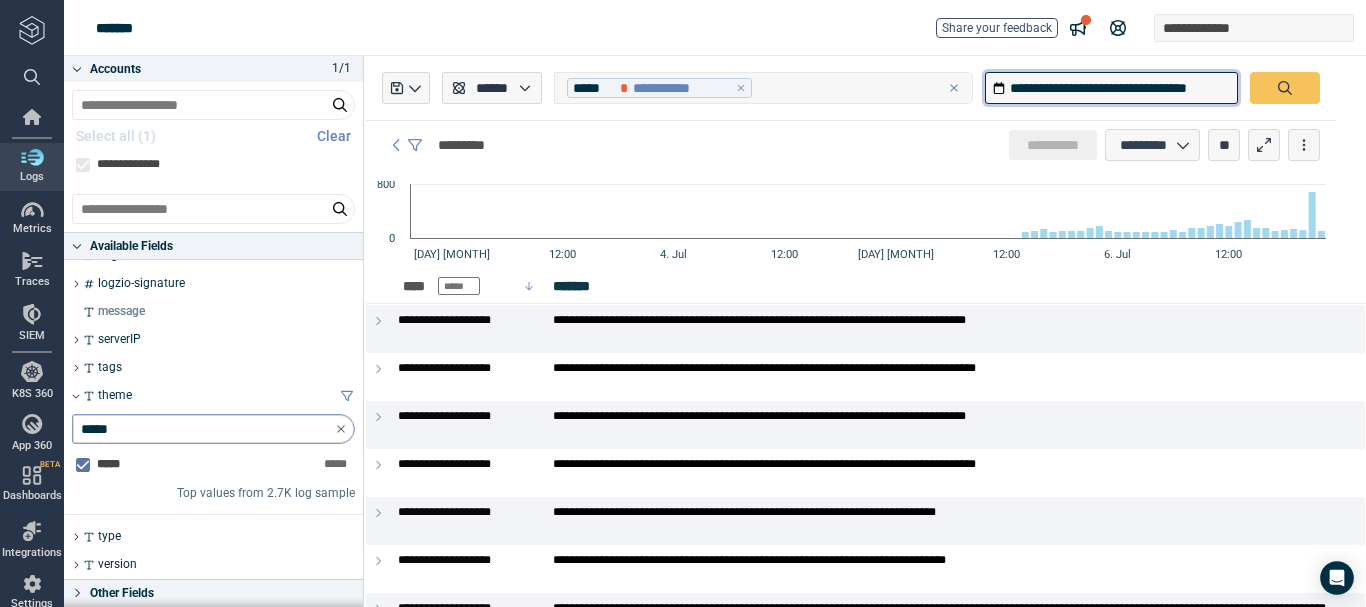 click on "**********" at bounding box center (1111, 88) 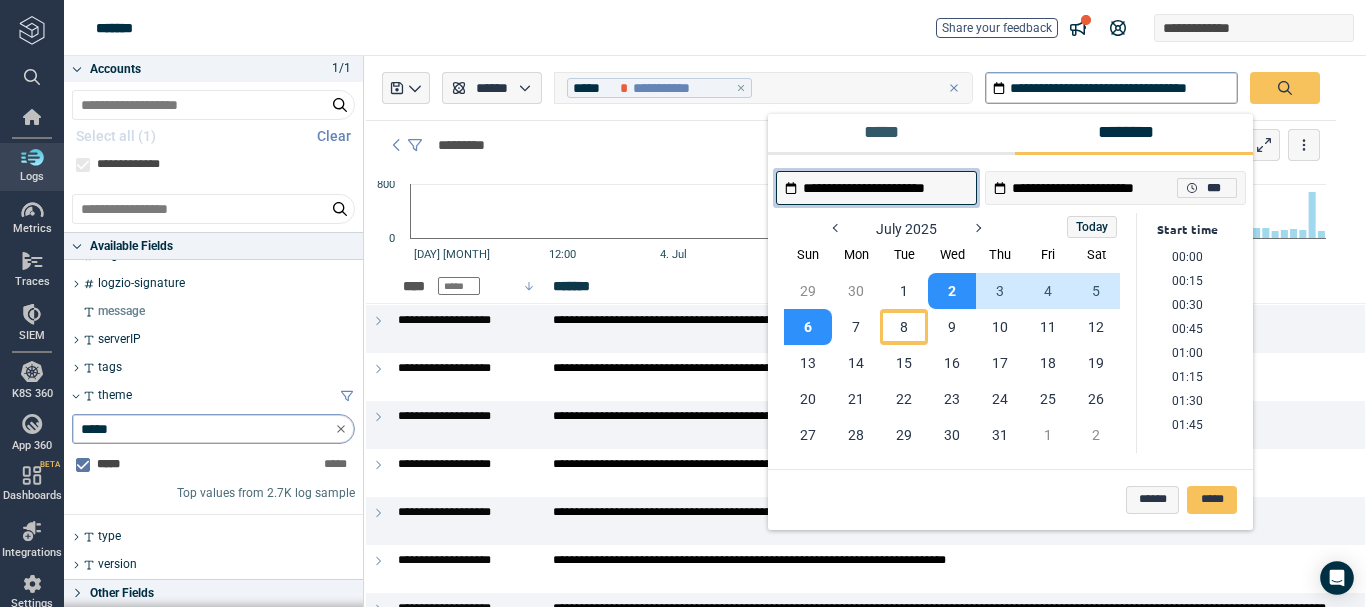 scroll, scrollTop: 1874, scrollLeft: 0, axis: vertical 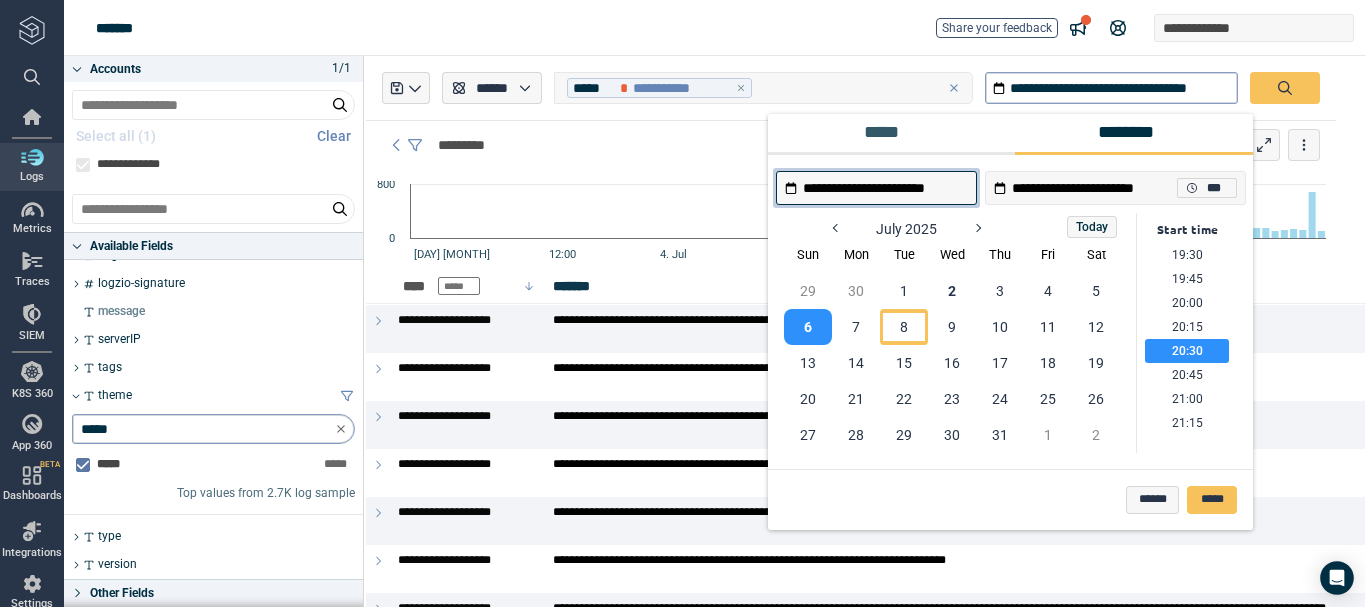 click on "6" at bounding box center [808, 327] 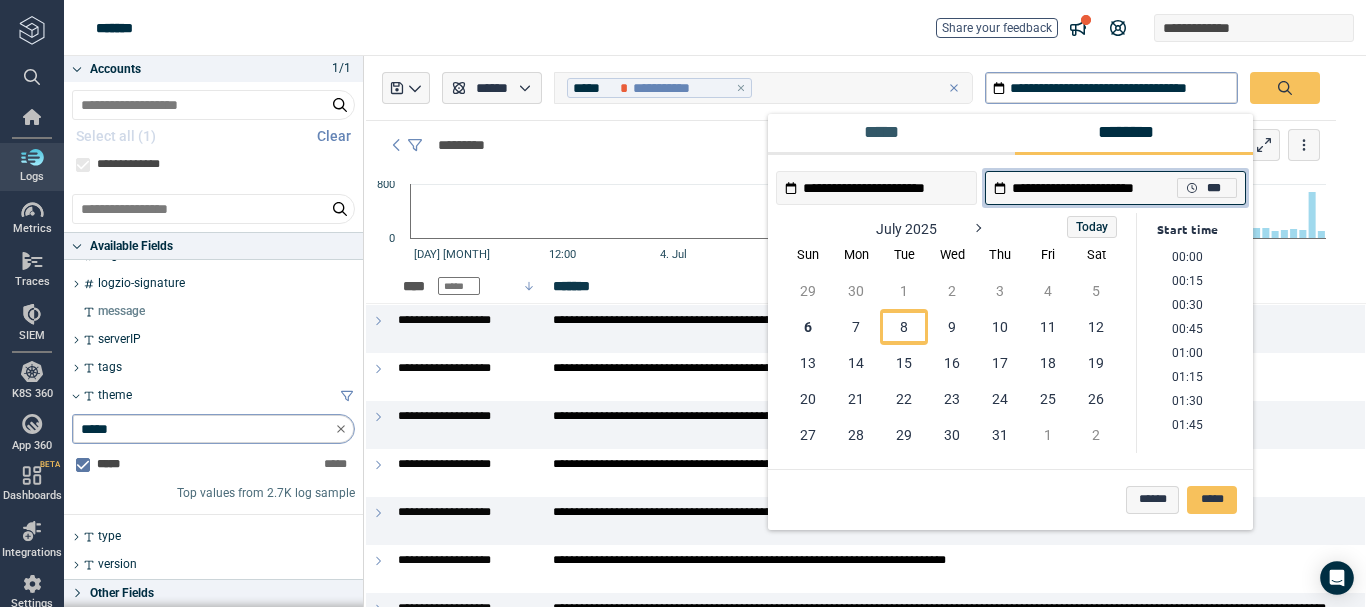 scroll, scrollTop: 2066, scrollLeft: 0, axis: vertical 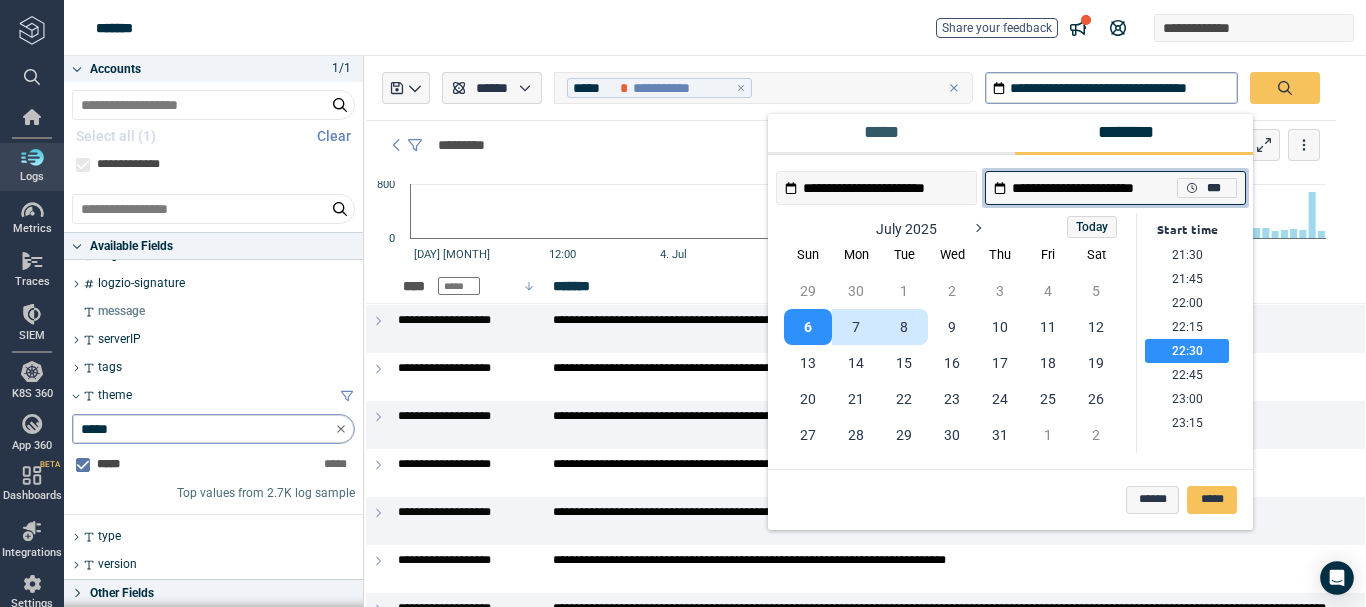 click on "8" at bounding box center [904, 327] 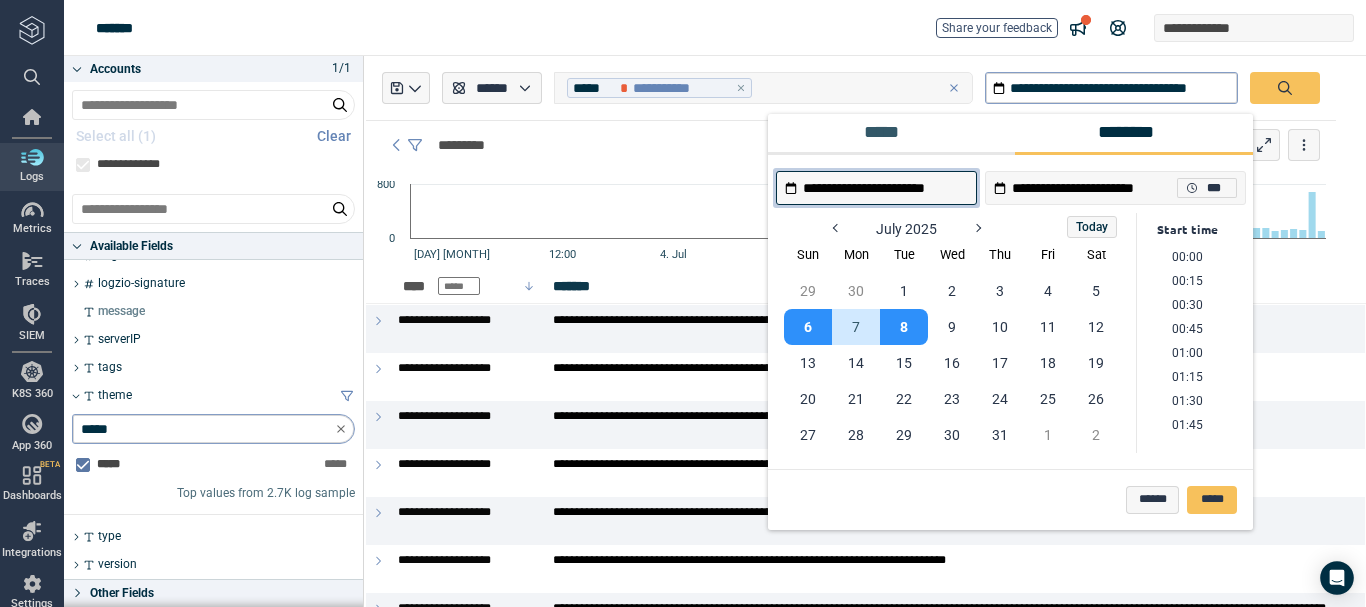 scroll, scrollTop: 1874, scrollLeft: 0, axis: vertical 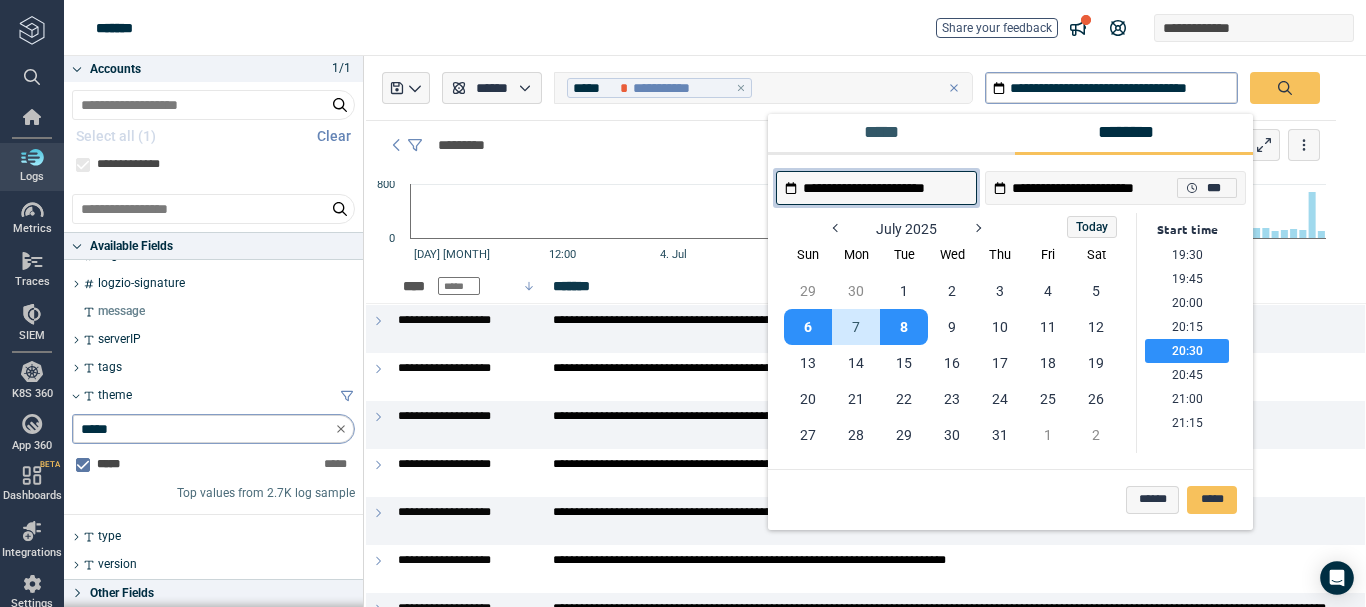 click on "**********" at bounding box center (885, 188) 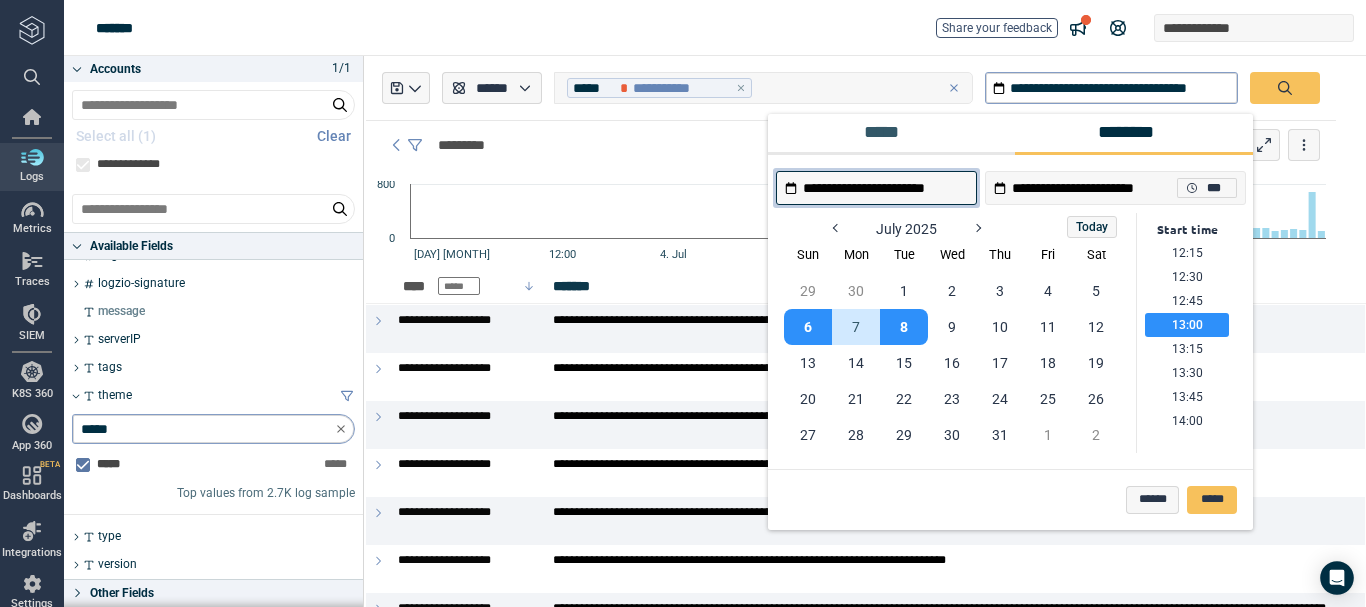 scroll, scrollTop: 1174, scrollLeft: 0, axis: vertical 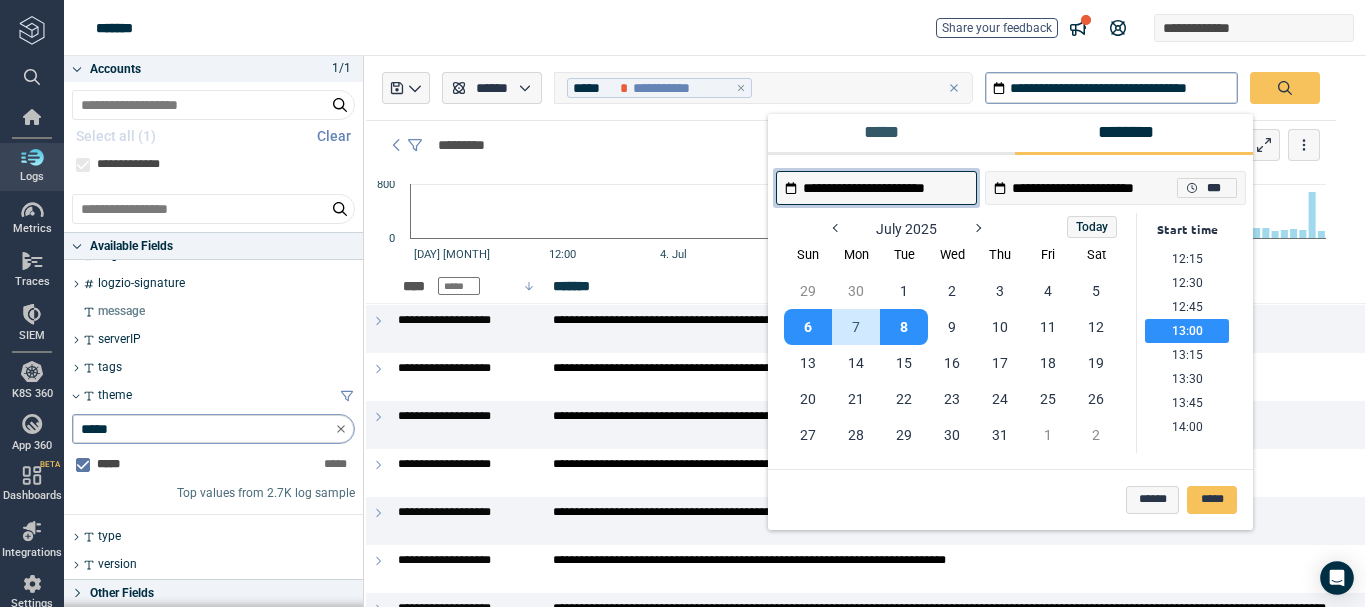 click on "13:00" at bounding box center [1187, 331] 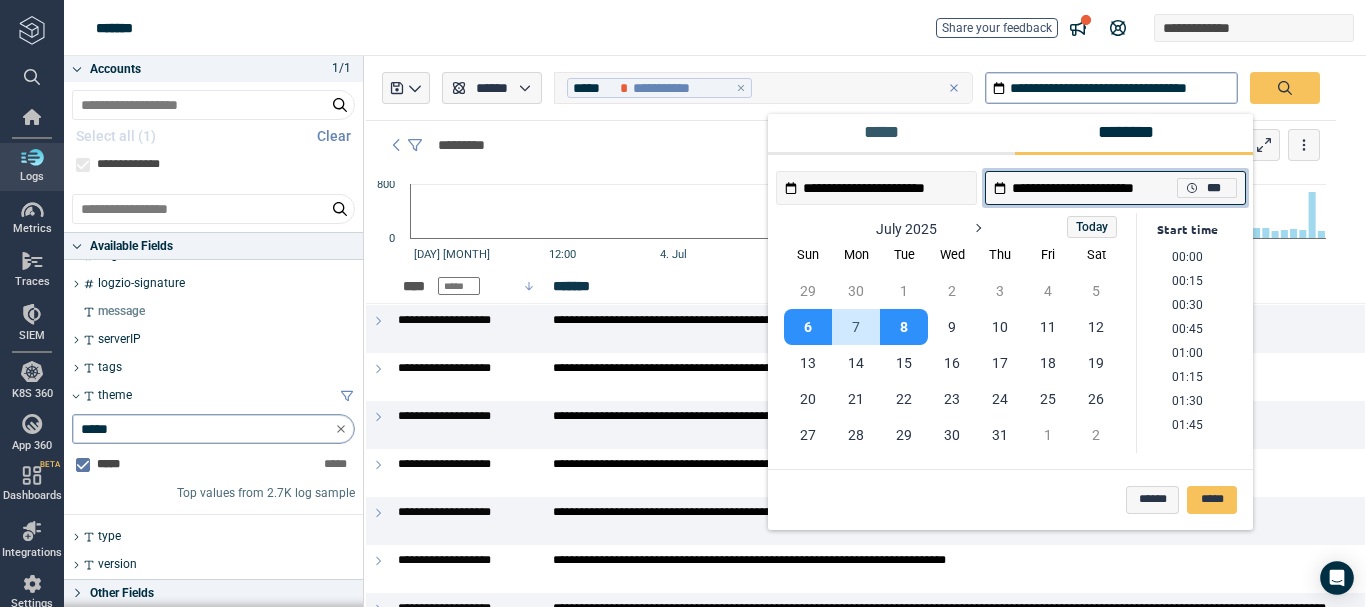 scroll, scrollTop: 2066, scrollLeft: 0, axis: vertical 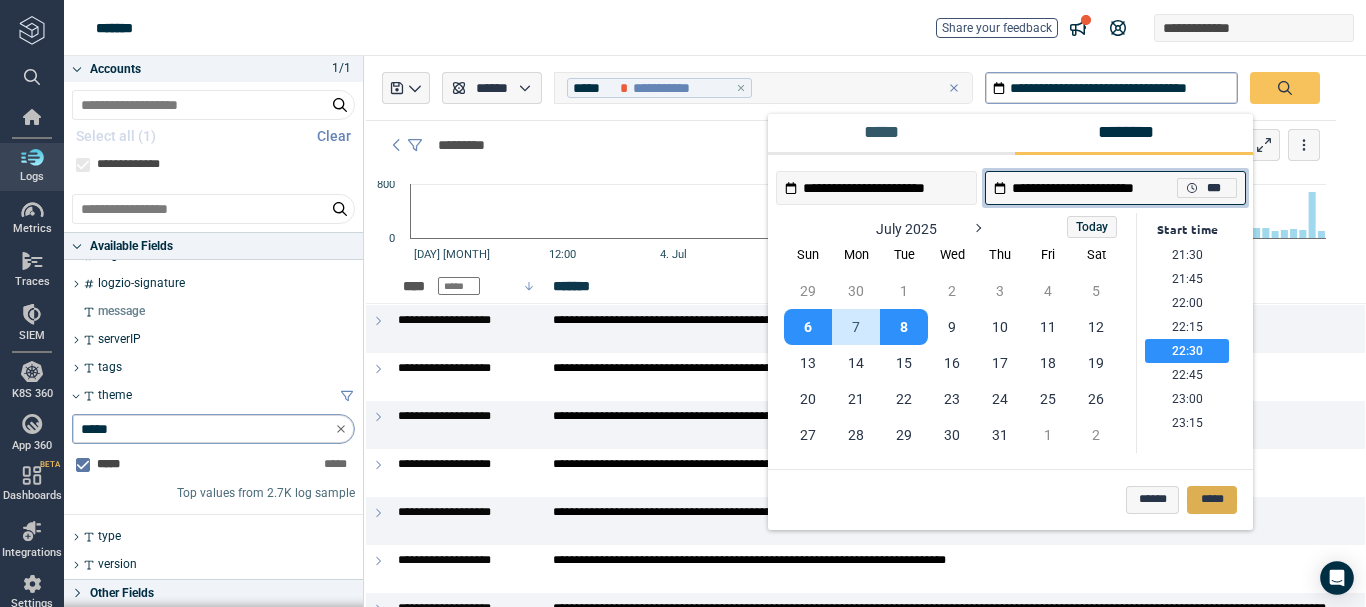 click on "*****" at bounding box center [1212, 500] 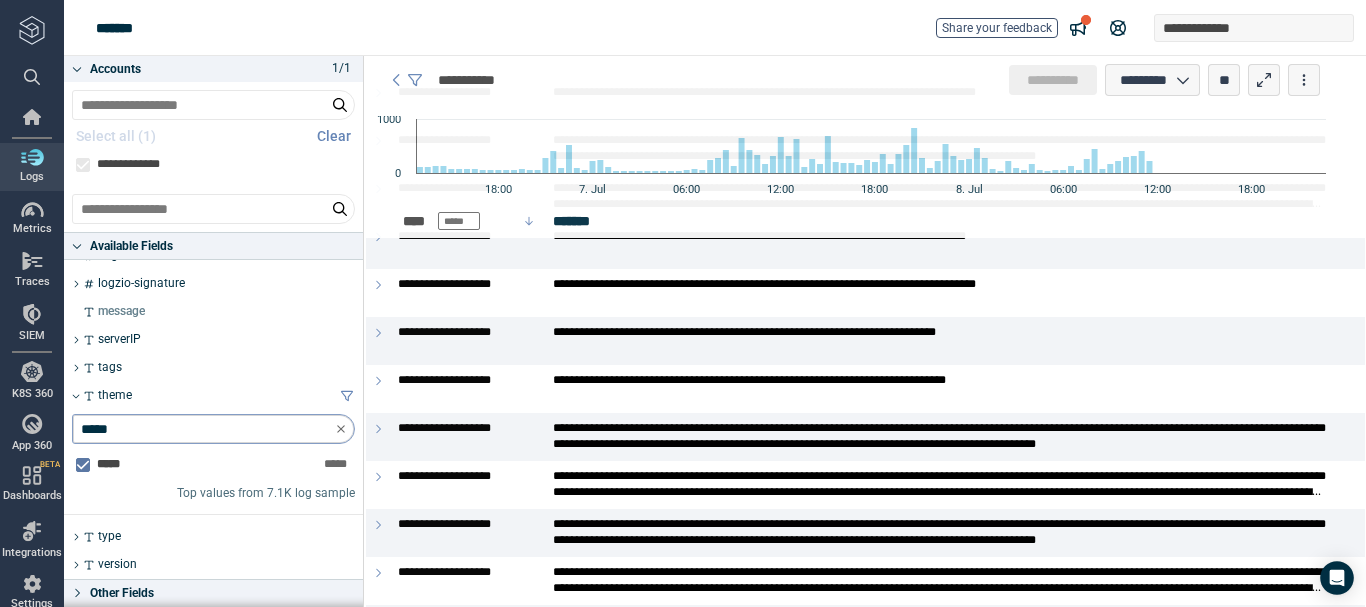 scroll, scrollTop: 0, scrollLeft: 0, axis: both 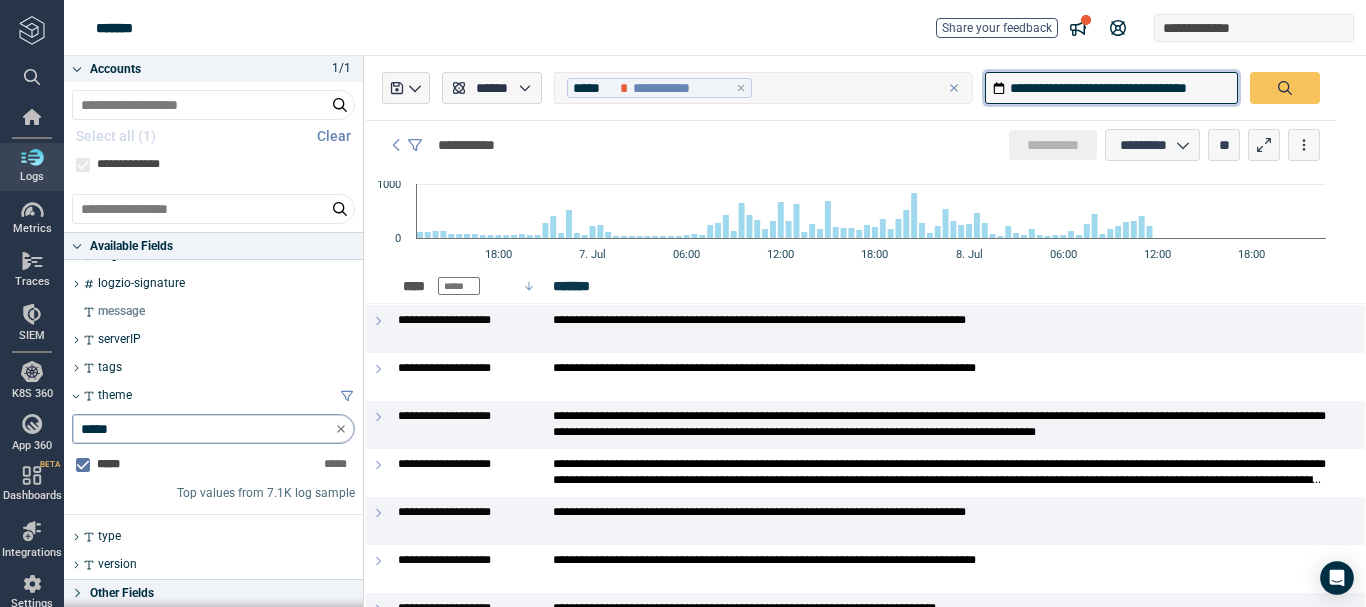 click on "**********" at bounding box center [1111, 88] 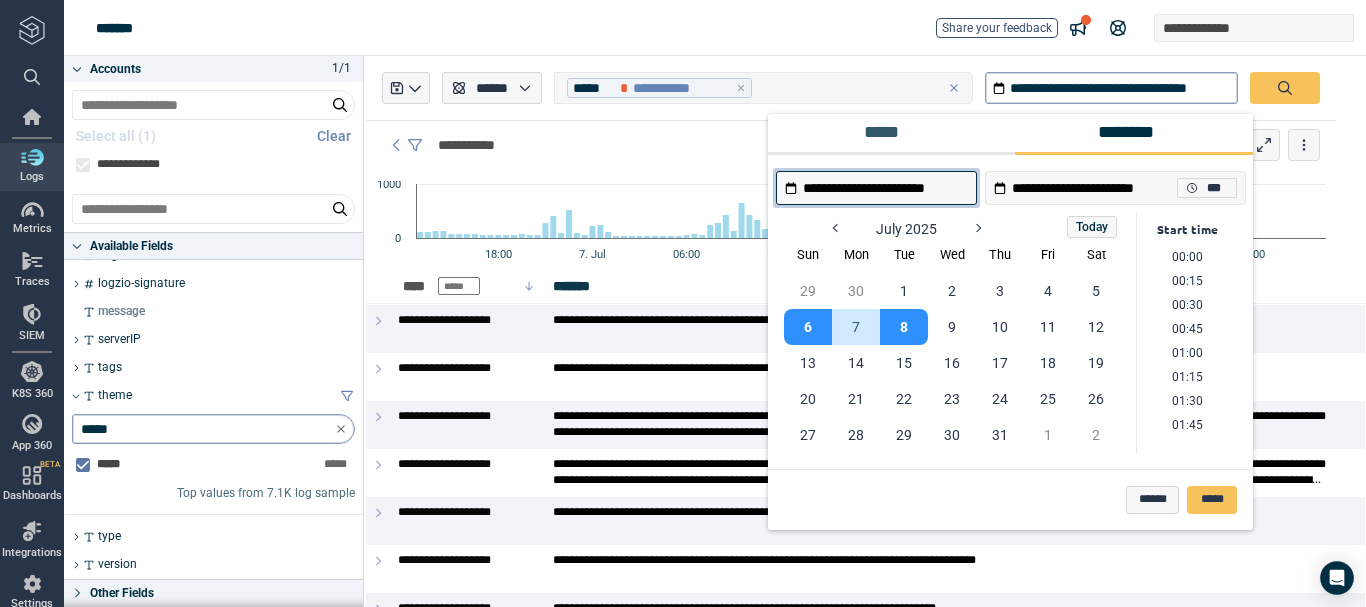scroll, scrollTop: 1154, scrollLeft: 0, axis: vertical 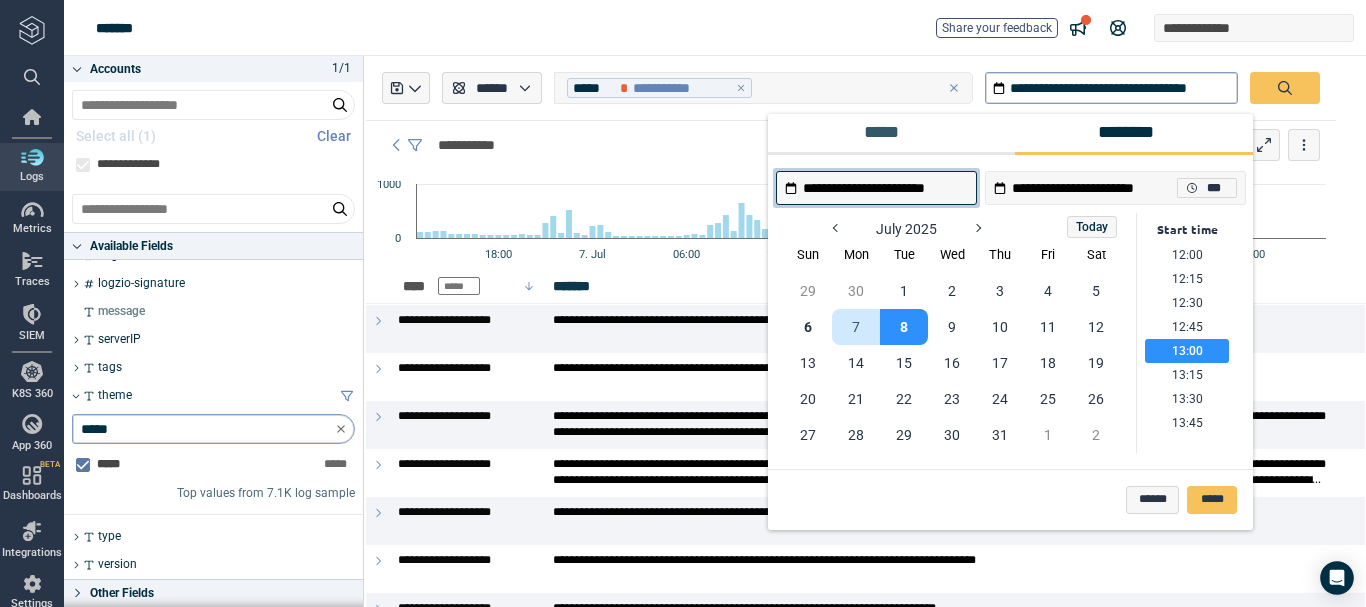 click on "7" at bounding box center (856, 327) 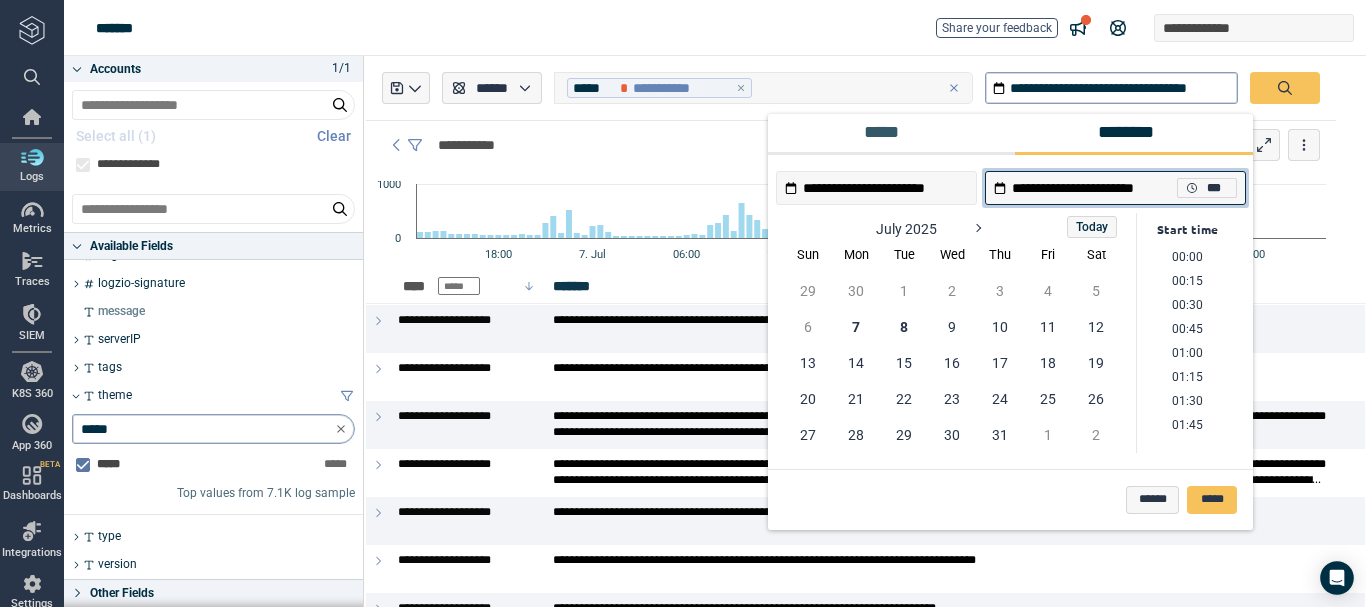 scroll, scrollTop: 2066, scrollLeft: 0, axis: vertical 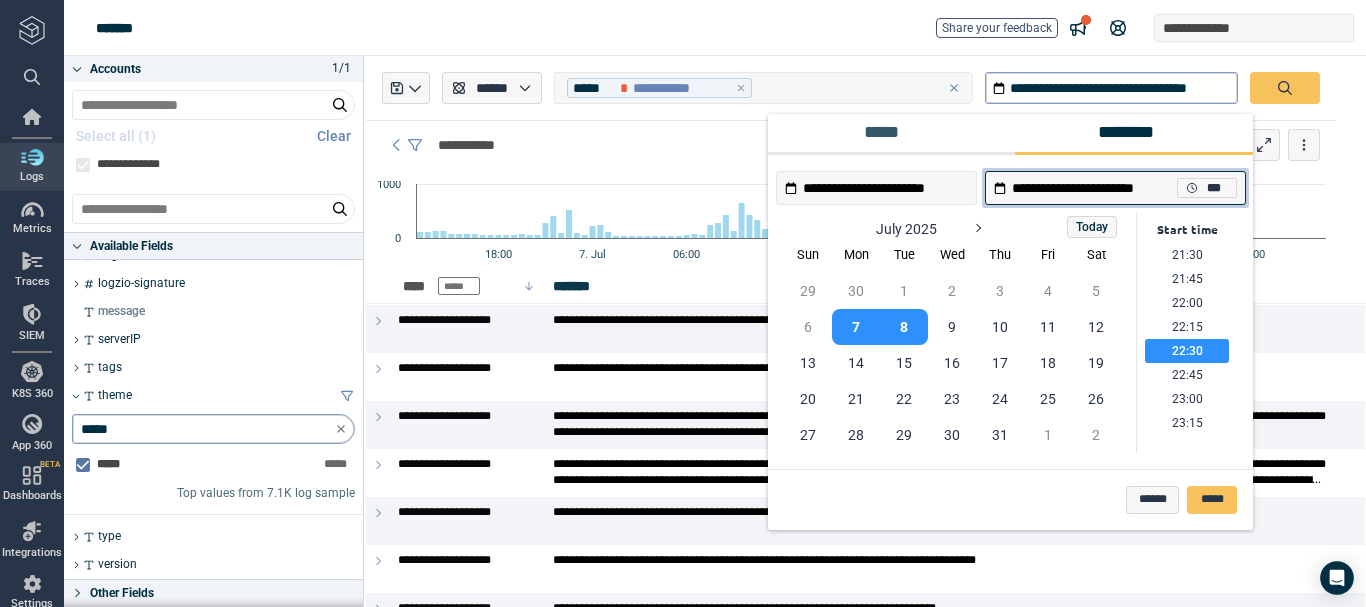 click on "8" at bounding box center (904, 327) 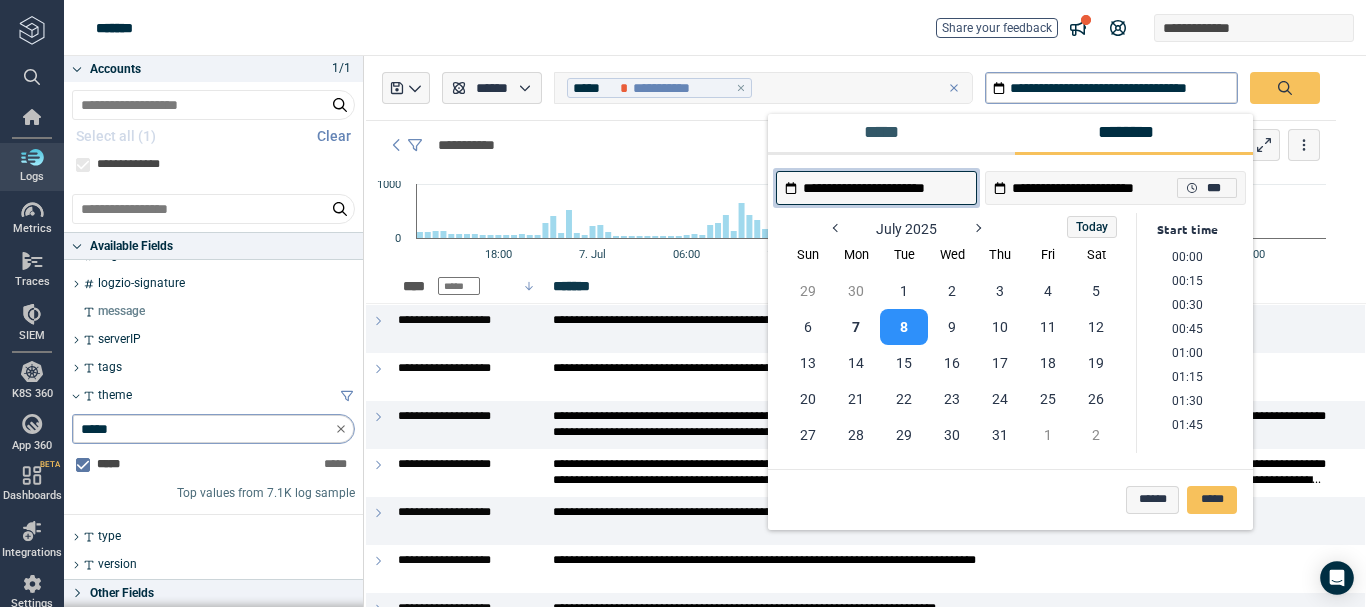 scroll, scrollTop: 1154, scrollLeft: 0, axis: vertical 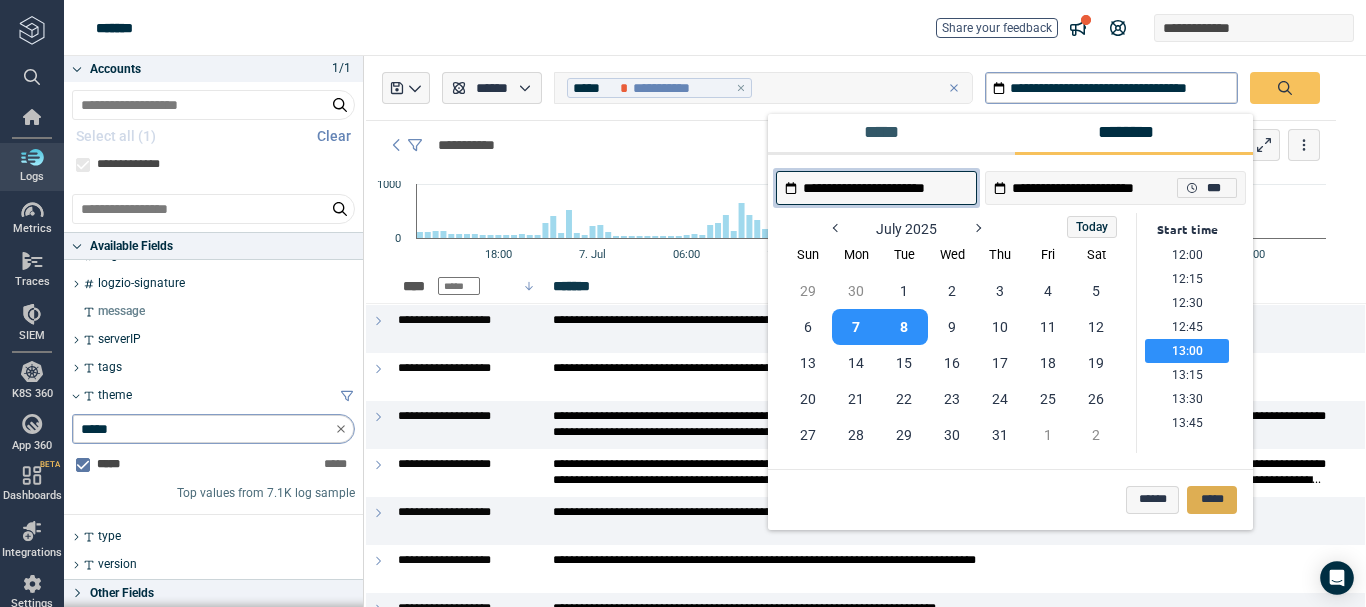 click on "*****" at bounding box center [1212, 500] 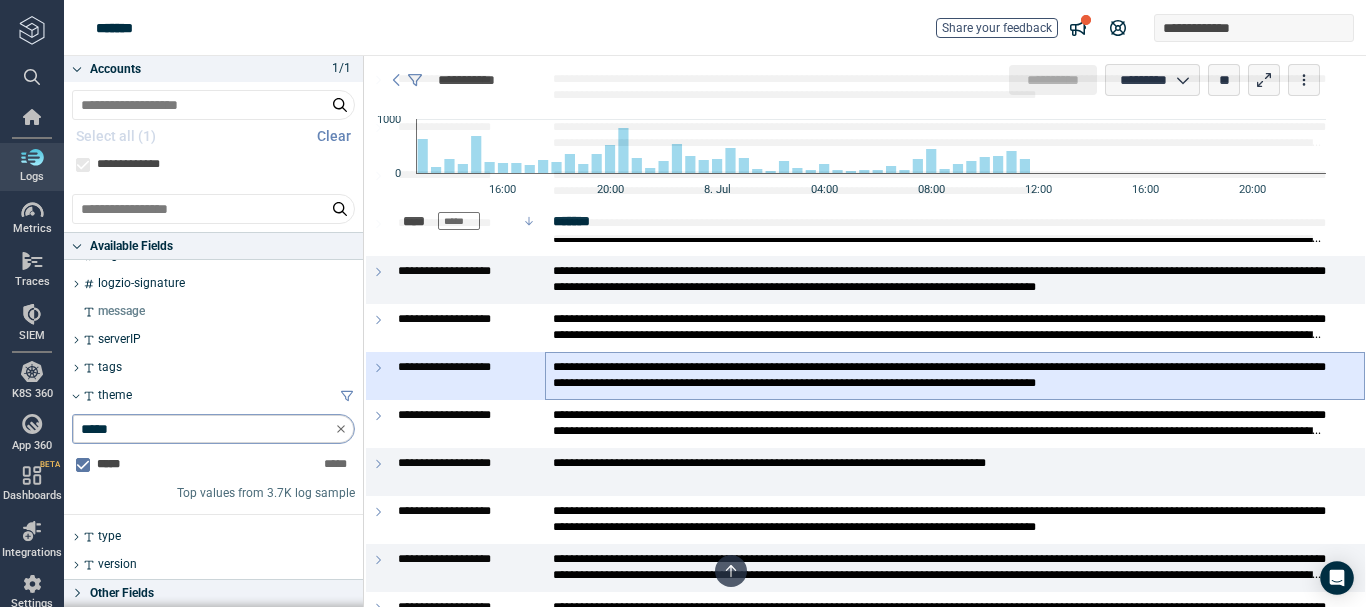 scroll, scrollTop: 8100, scrollLeft: 0, axis: vertical 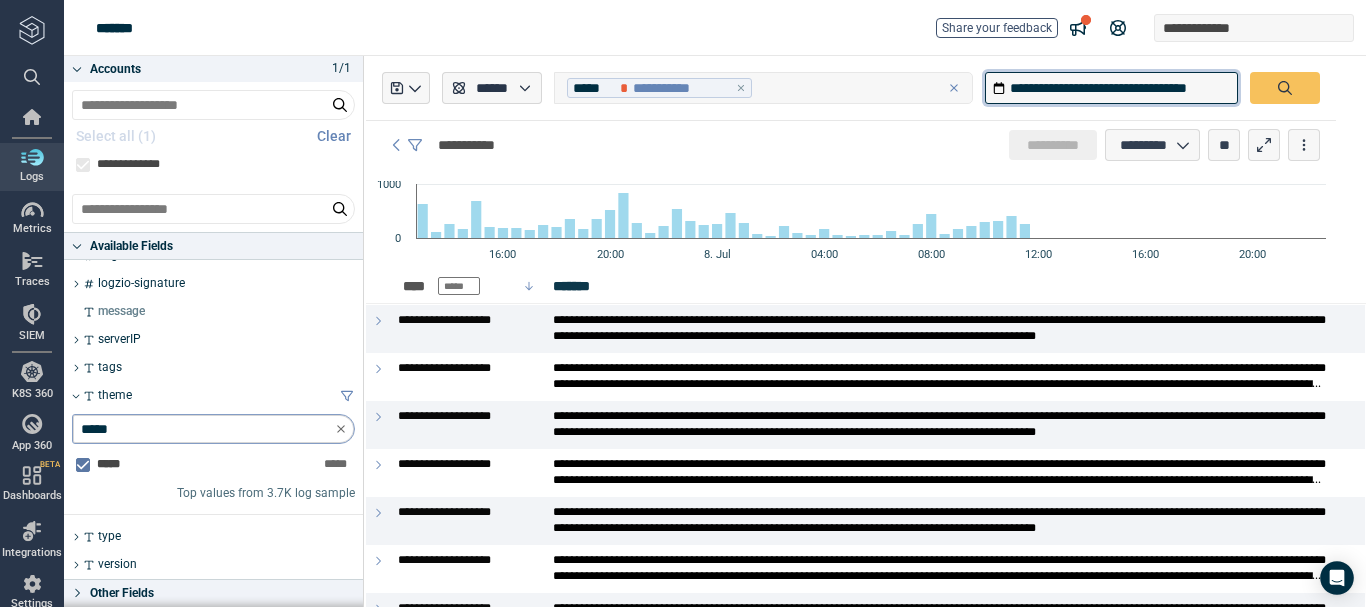 click on "**********" at bounding box center (1111, 88) 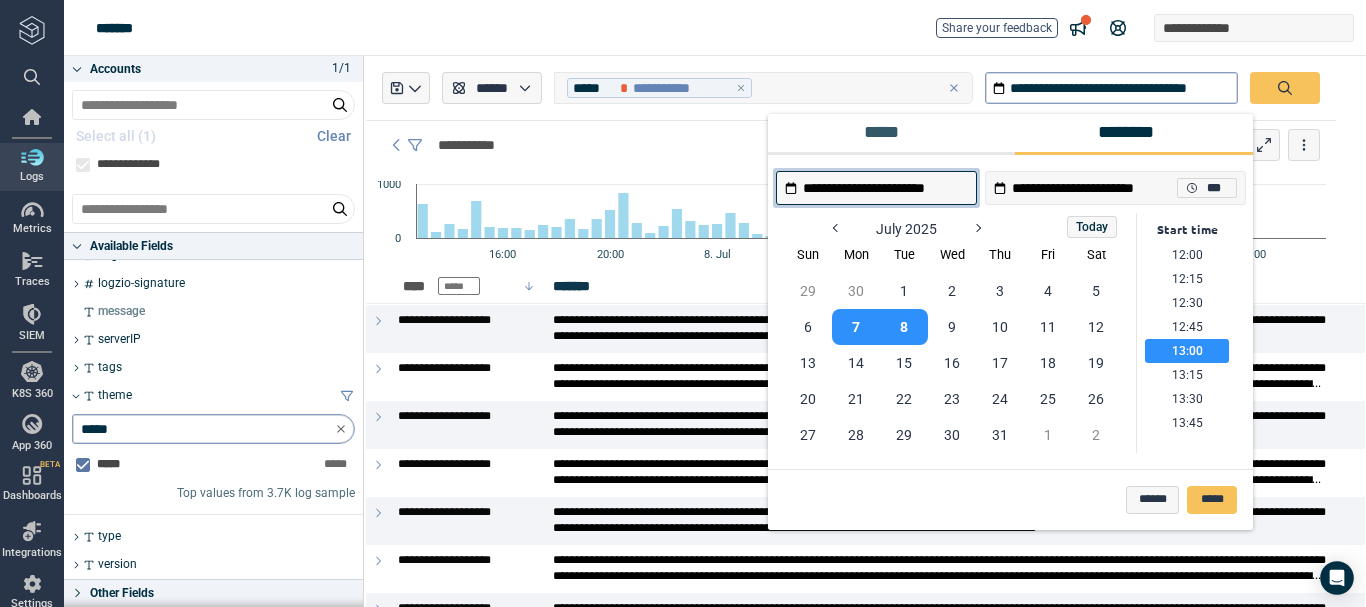 scroll, scrollTop: 1054, scrollLeft: 0, axis: vertical 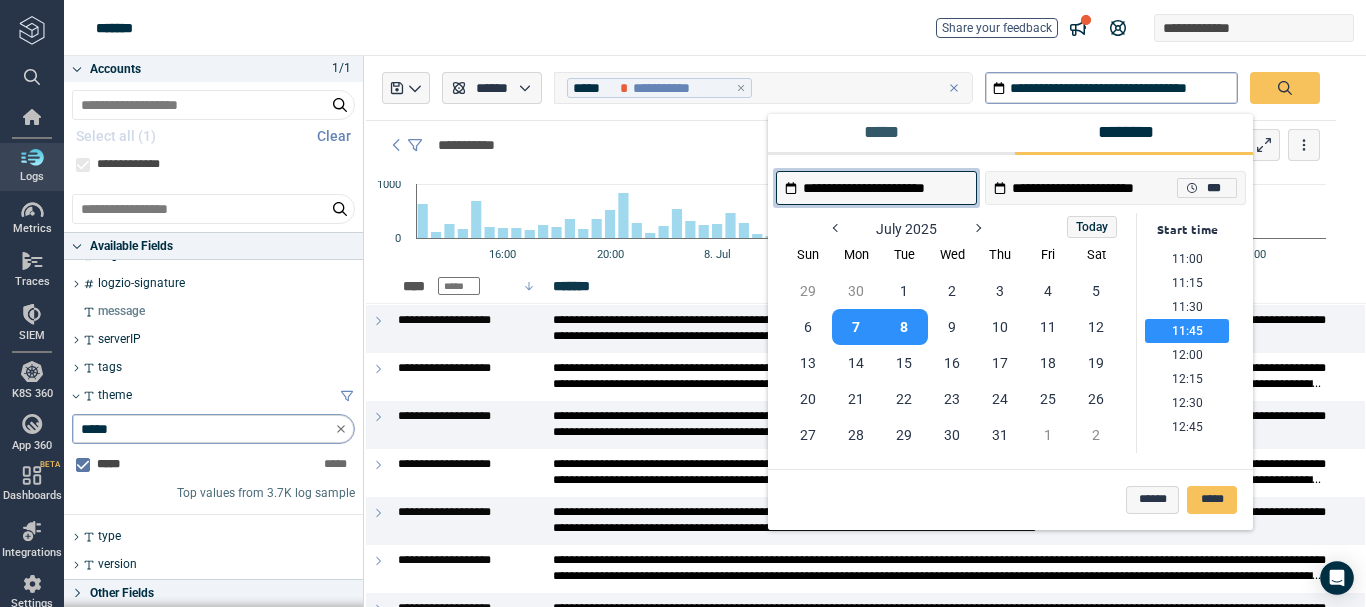 click on "11:45" at bounding box center [1187, 331] 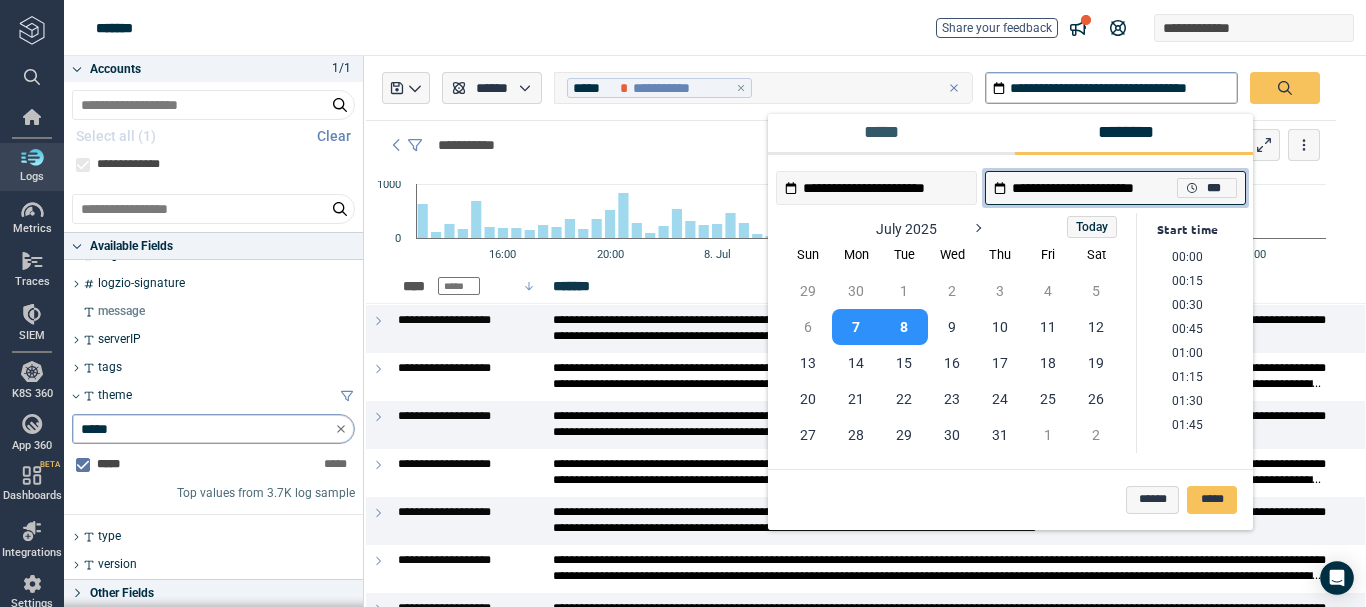 scroll, scrollTop: 2066, scrollLeft: 0, axis: vertical 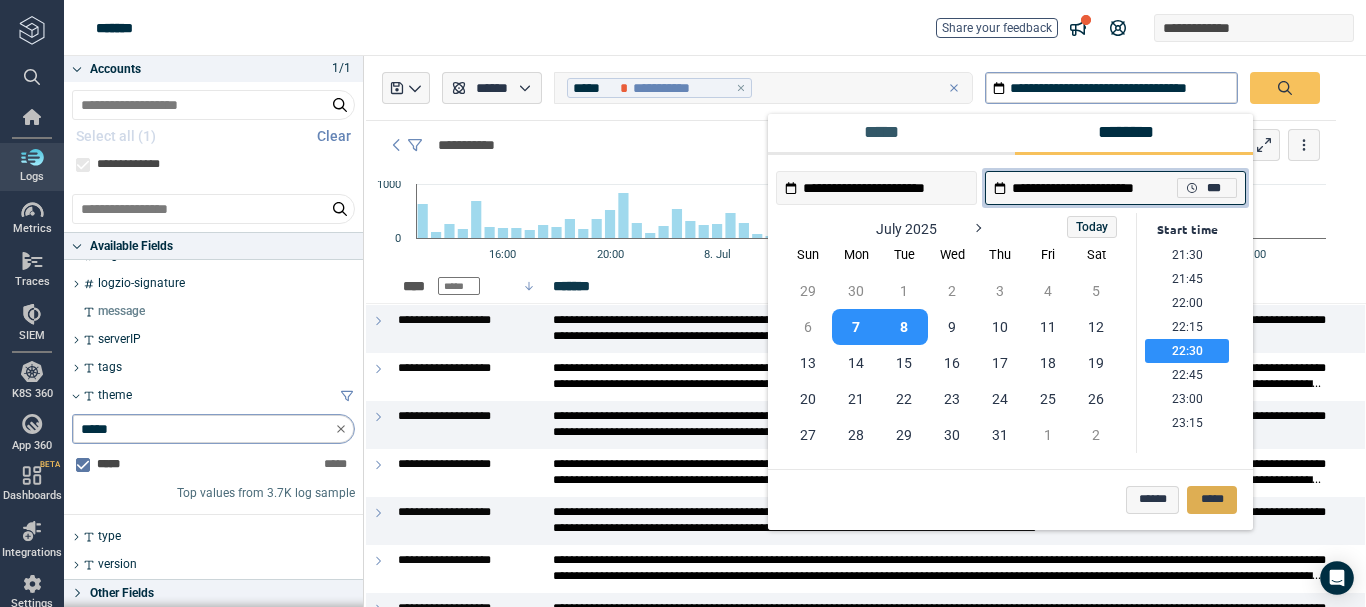 click on "*****" at bounding box center (1212, 500) 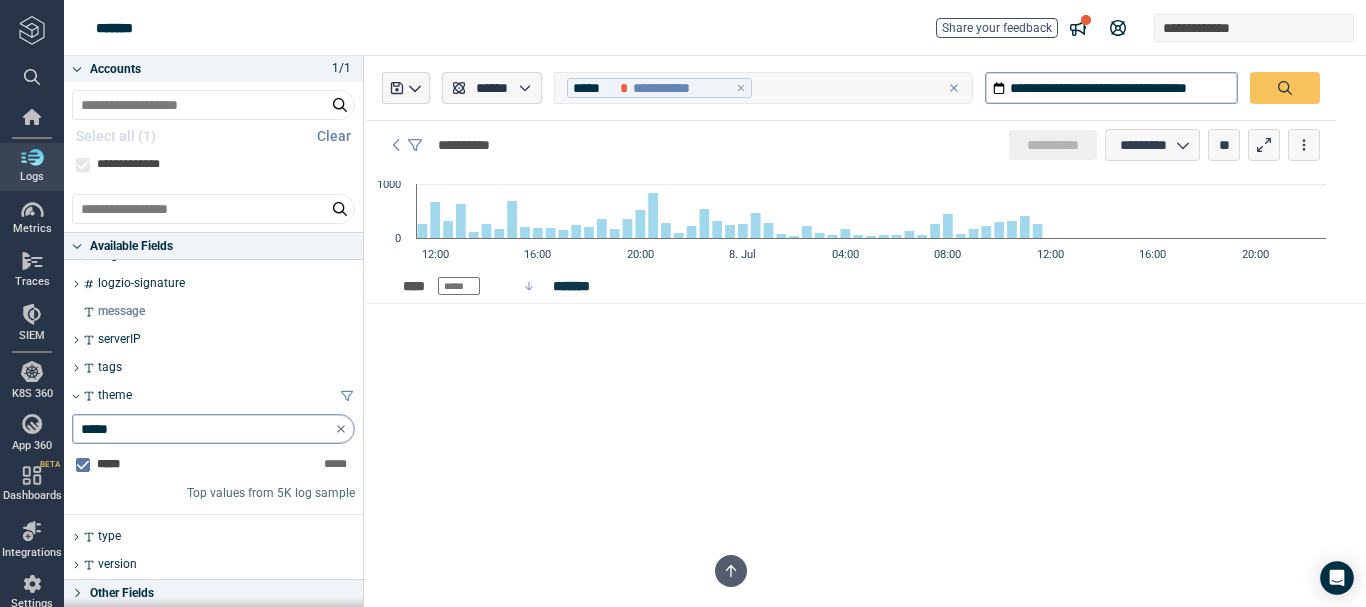 scroll, scrollTop: 14051, scrollLeft: 0, axis: vertical 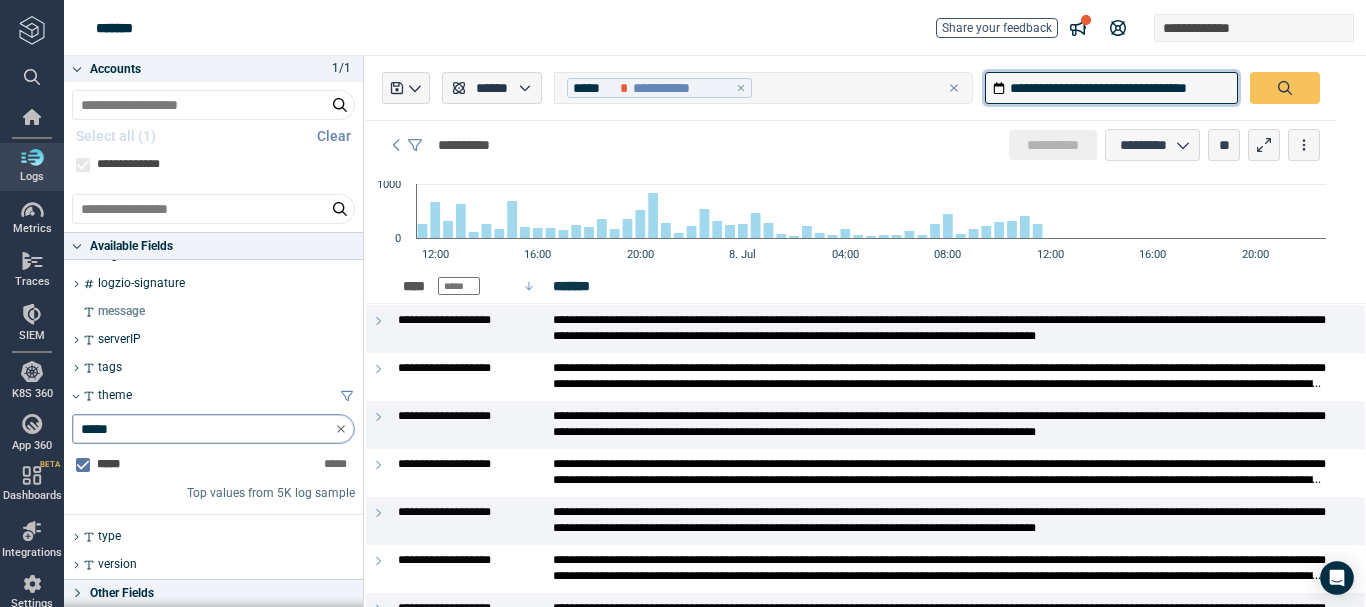 click on "**********" at bounding box center (1111, 88) 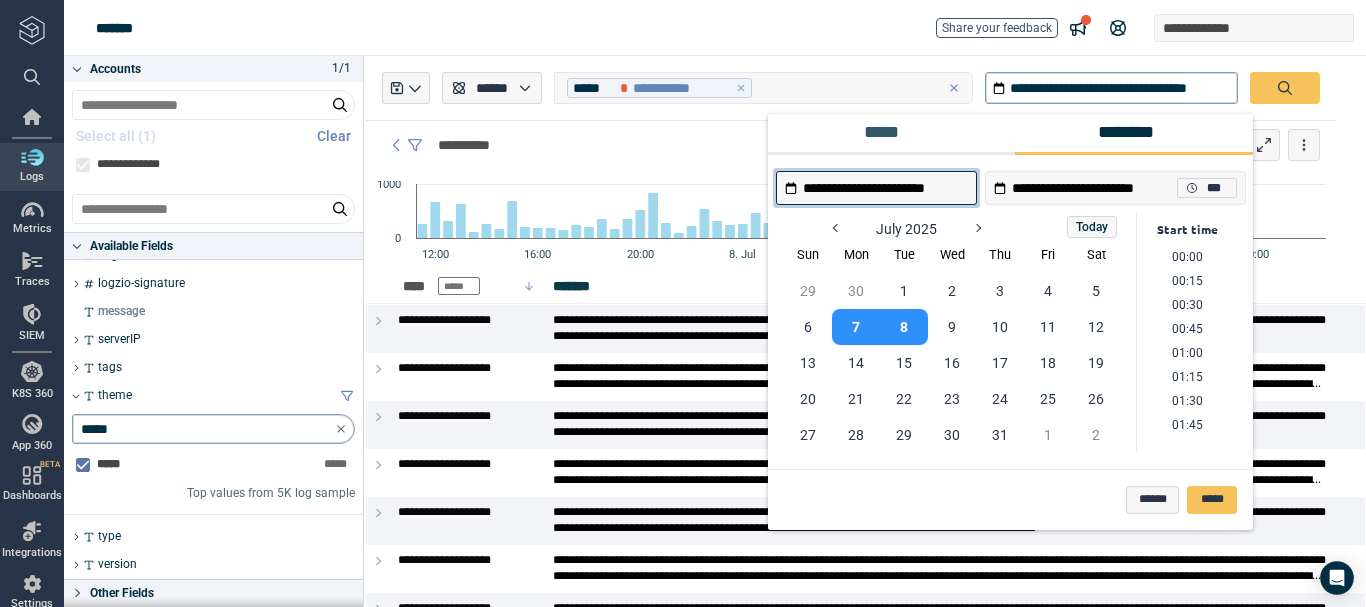 scroll, scrollTop: 1034, scrollLeft: 0, axis: vertical 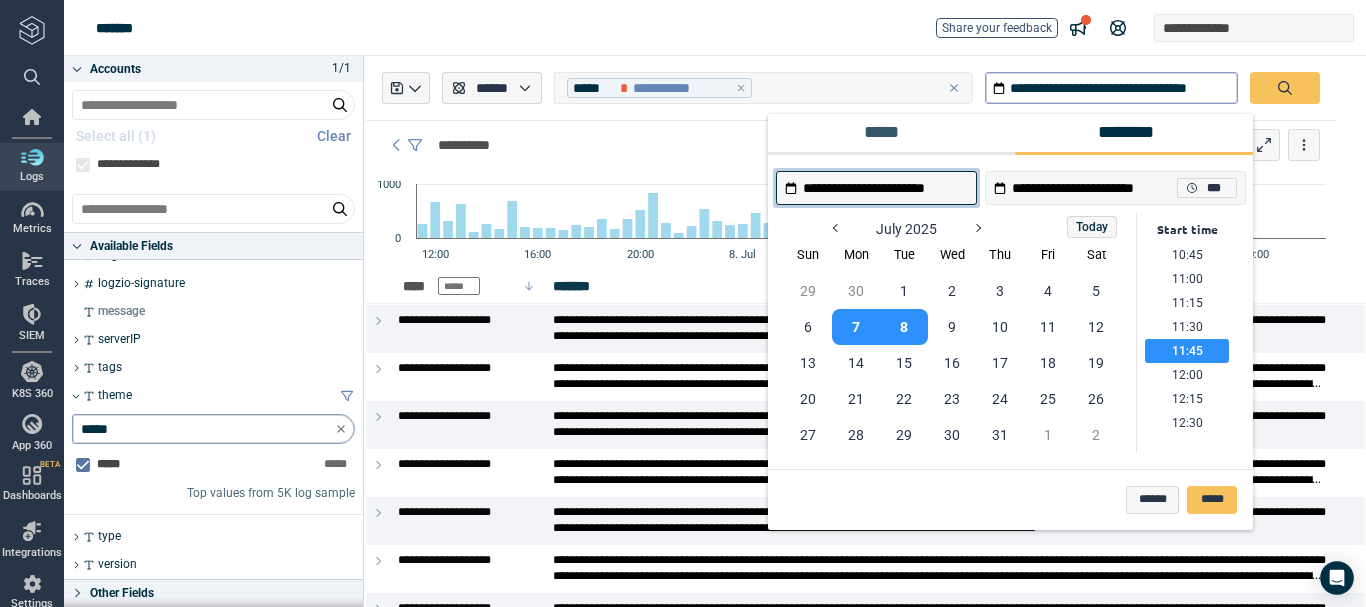 click on "7" at bounding box center [856, 327] 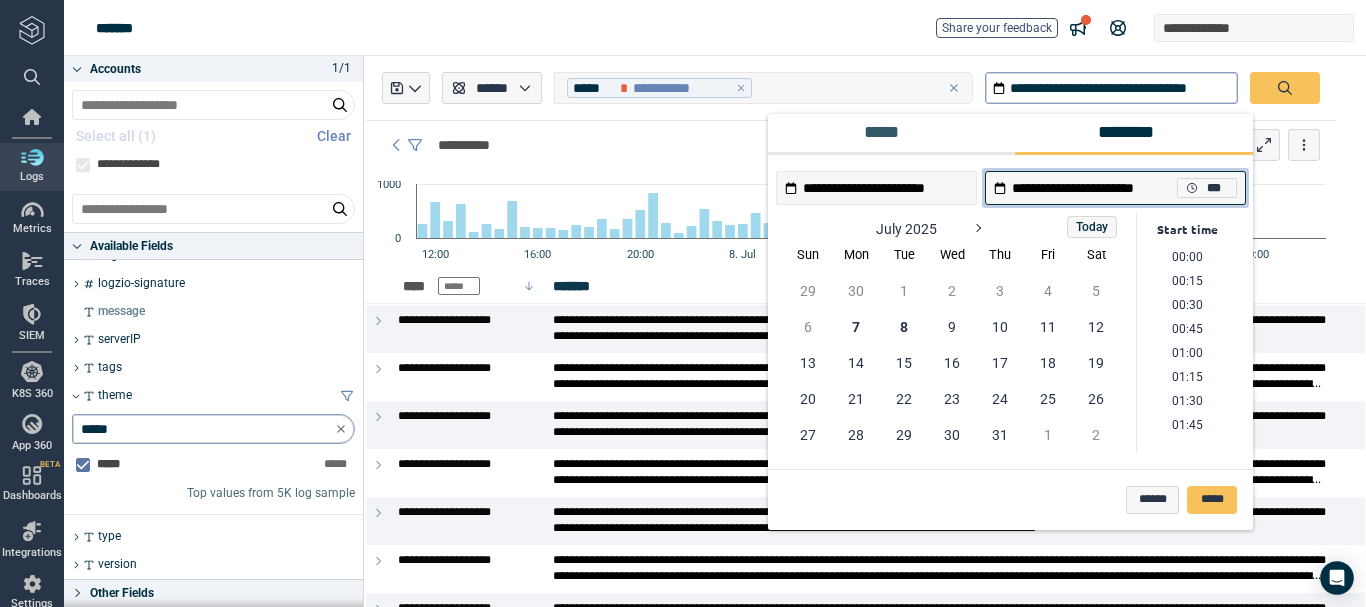 scroll, scrollTop: 2066, scrollLeft: 0, axis: vertical 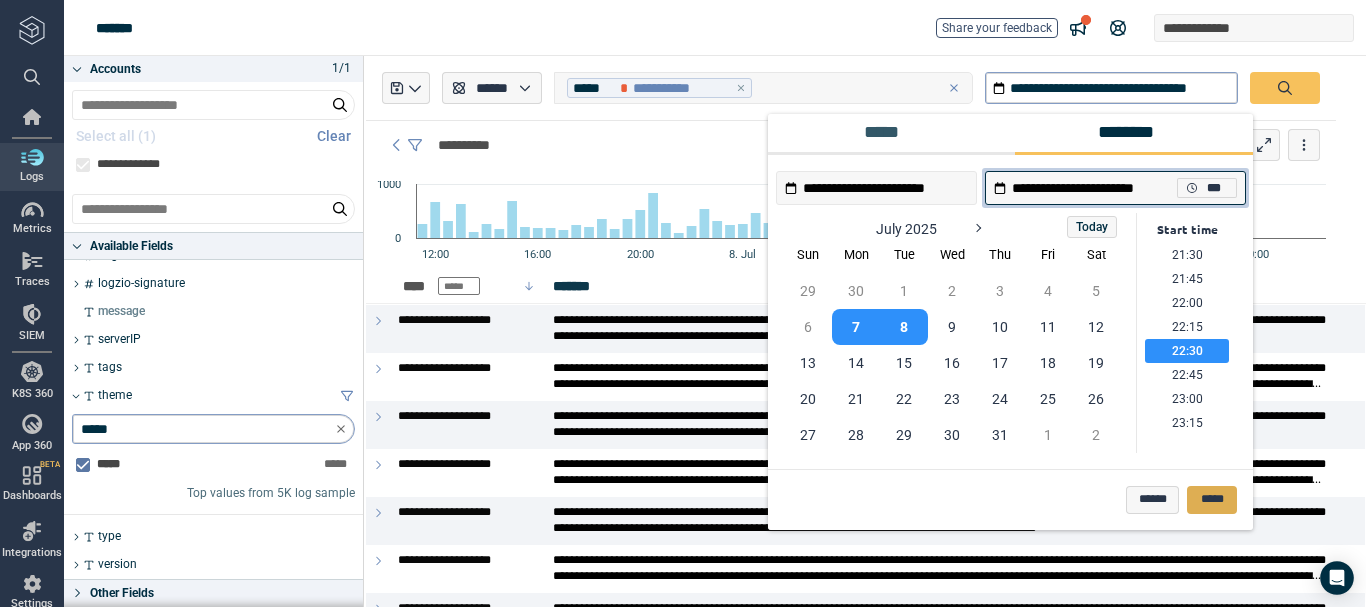 click on "*****" at bounding box center (1212, 500) 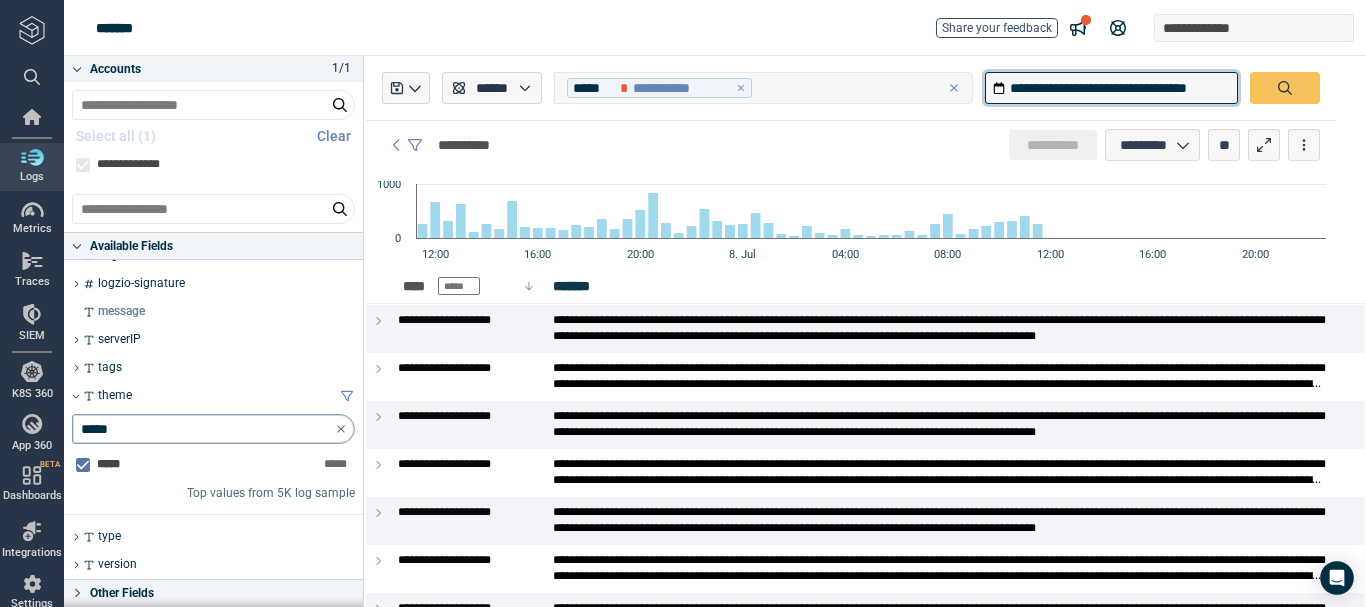 click on "**********" at bounding box center [1111, 88] 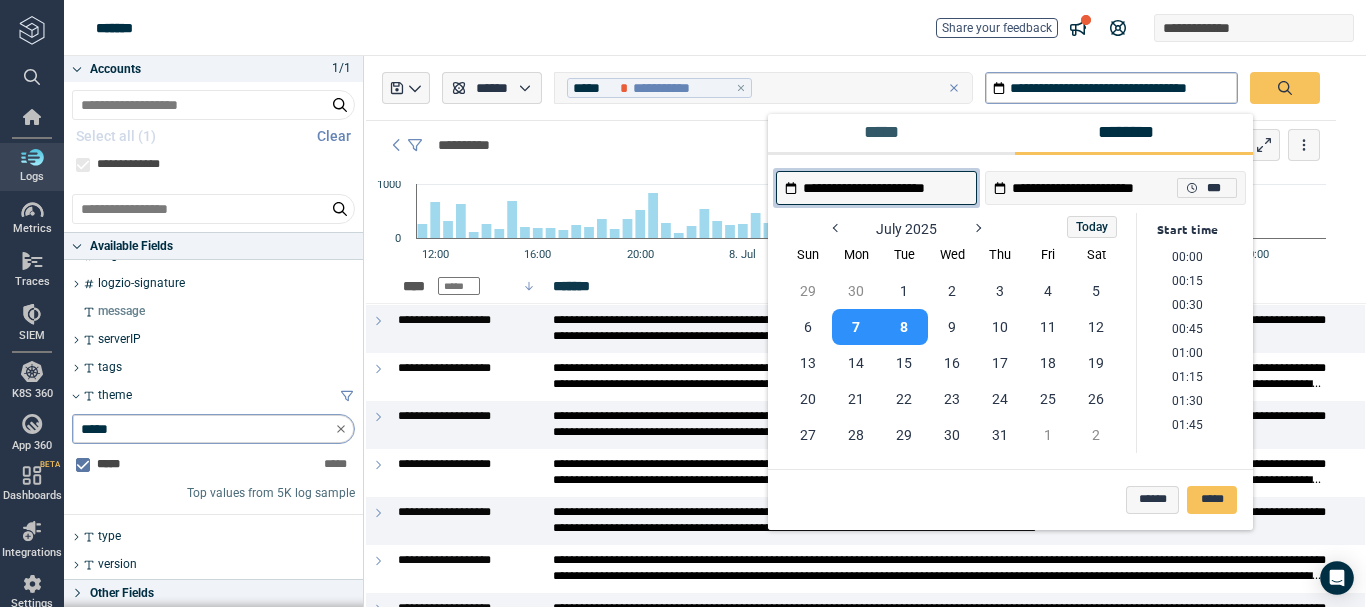 scroll, scrollTop: 1034, scrollLeft: 0, axis: vertical 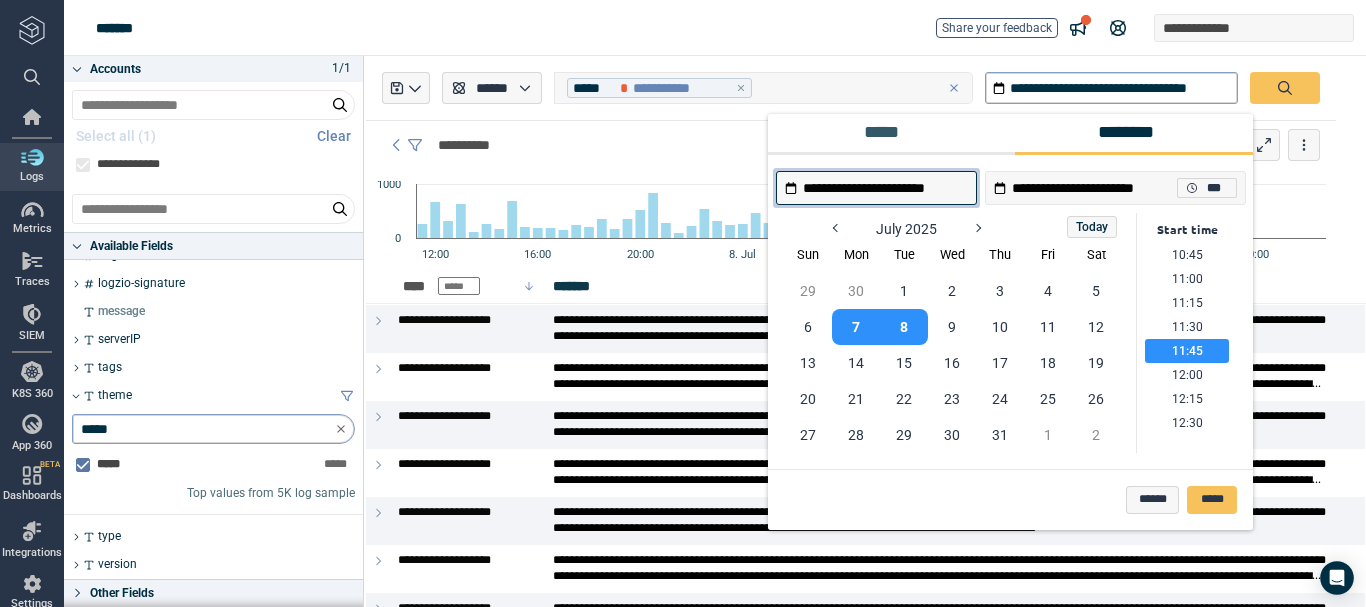 click on "7" at bounding box center (856, 327) 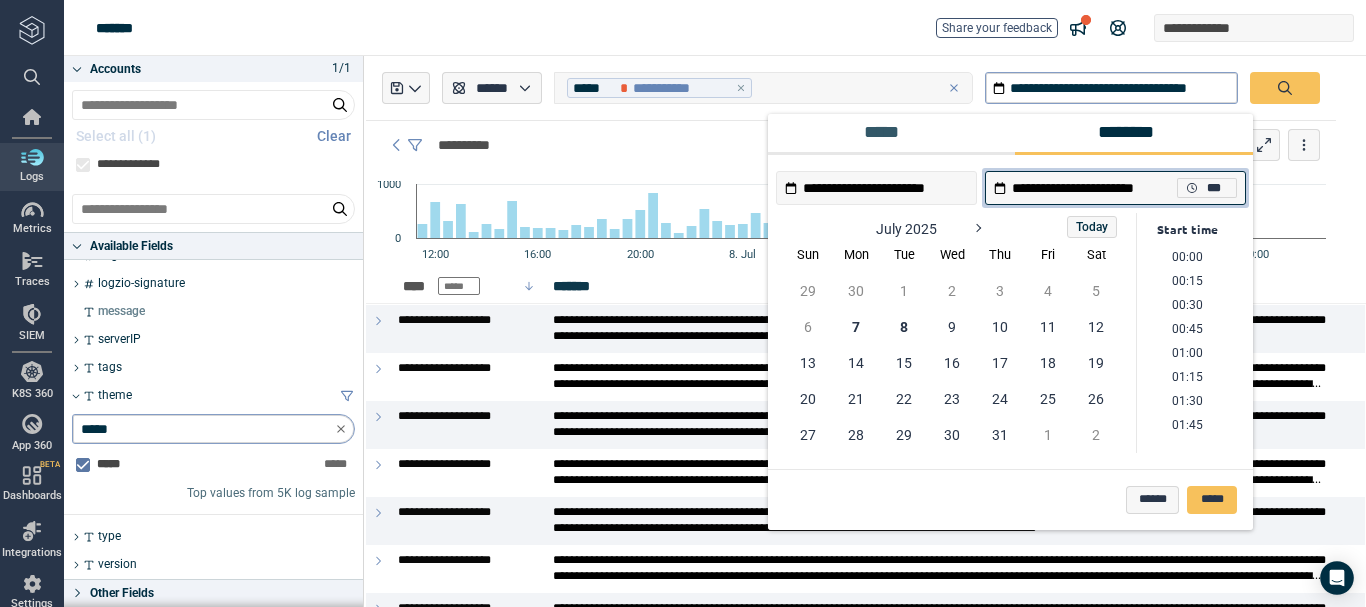 scroll, scrollTop: 2066, scrollLeft: 0, axis: vertical 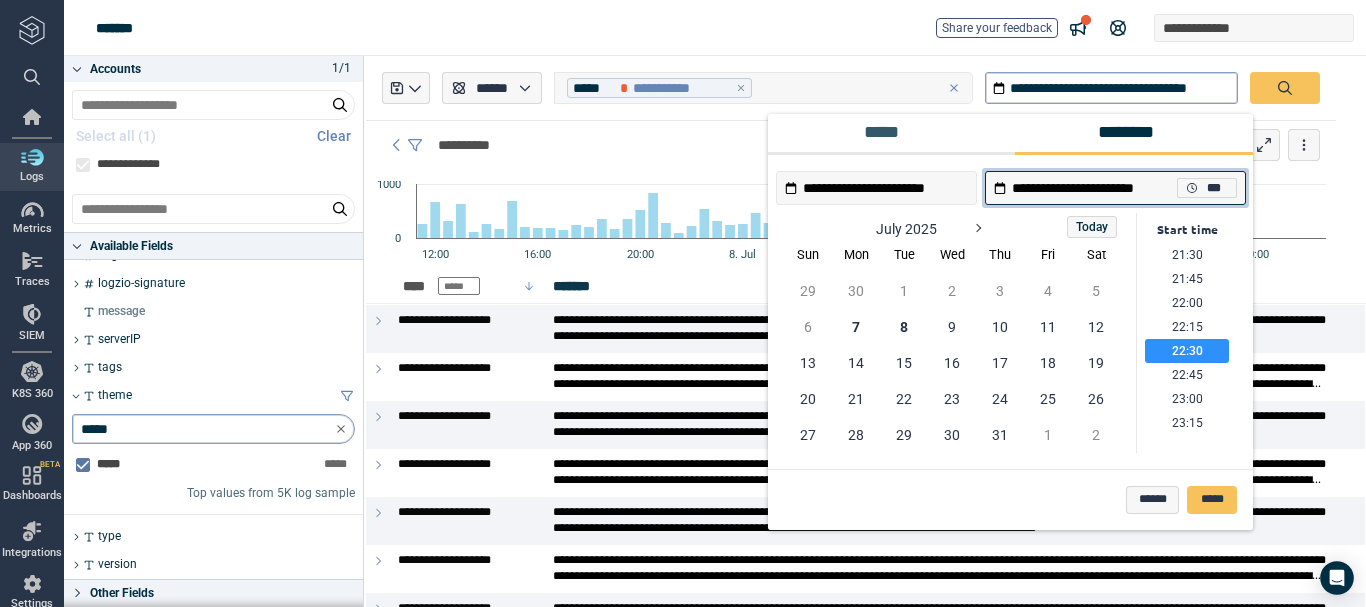 click on "7" at bounding box center [856, 327] 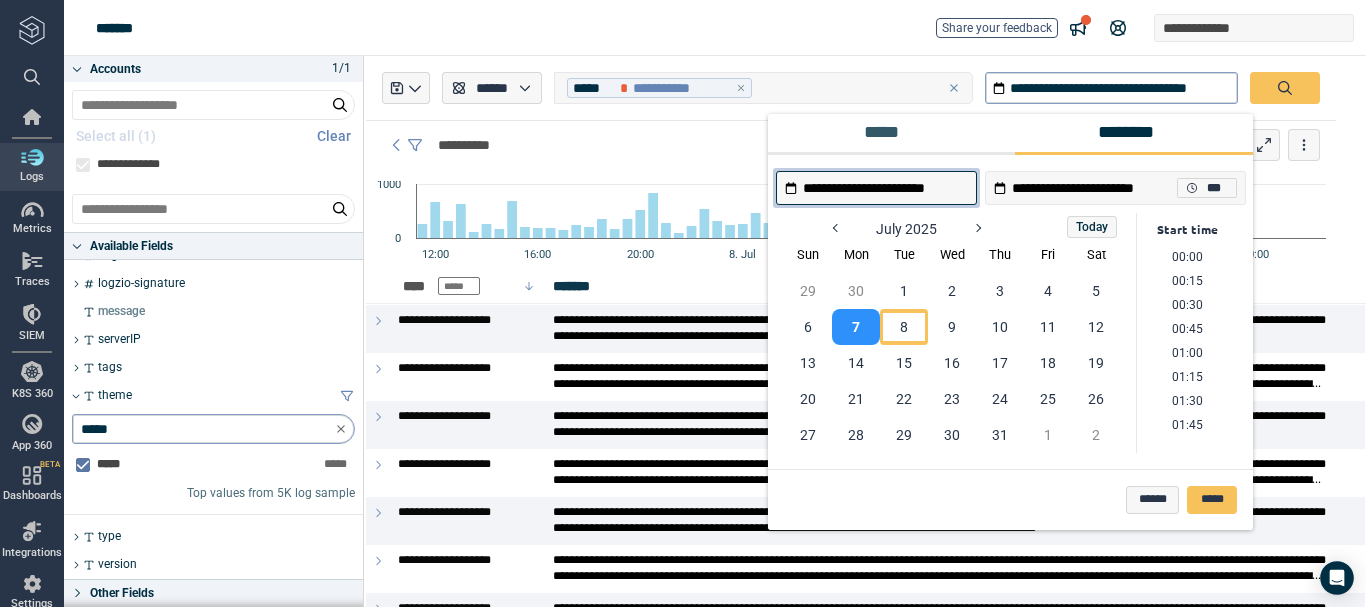 scroll, scrollTop: 1034, scrollLeft: 0, axis: vertical 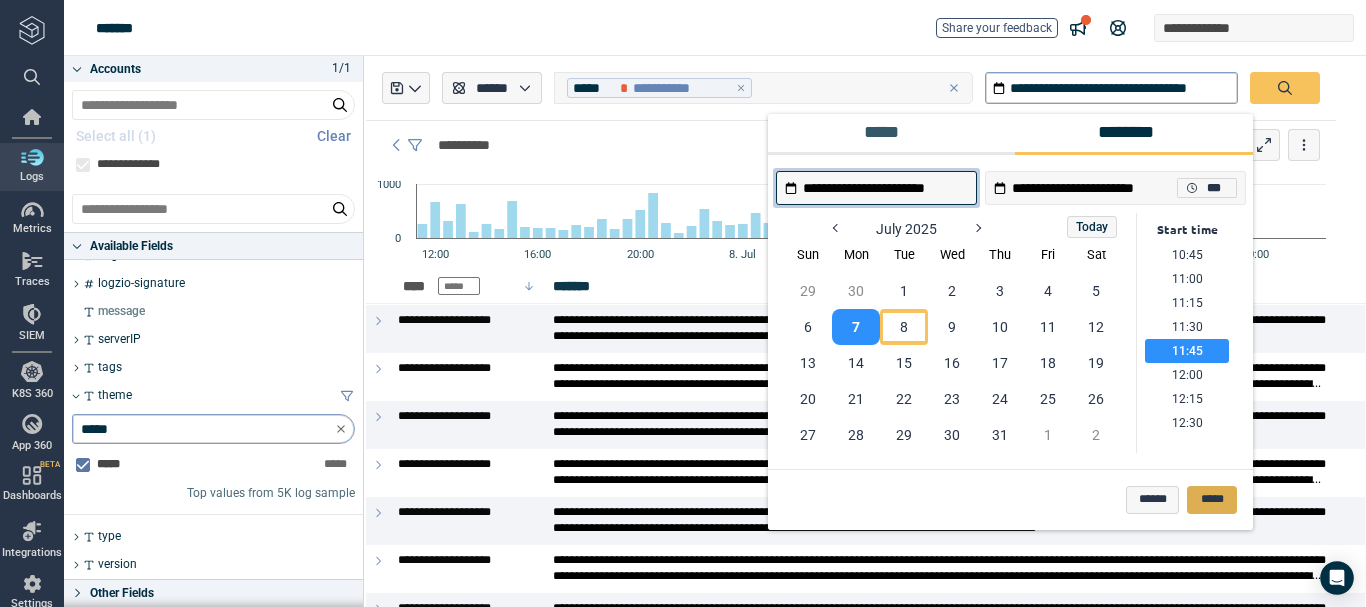 click on "*****" at bounding box center [1212, 500] 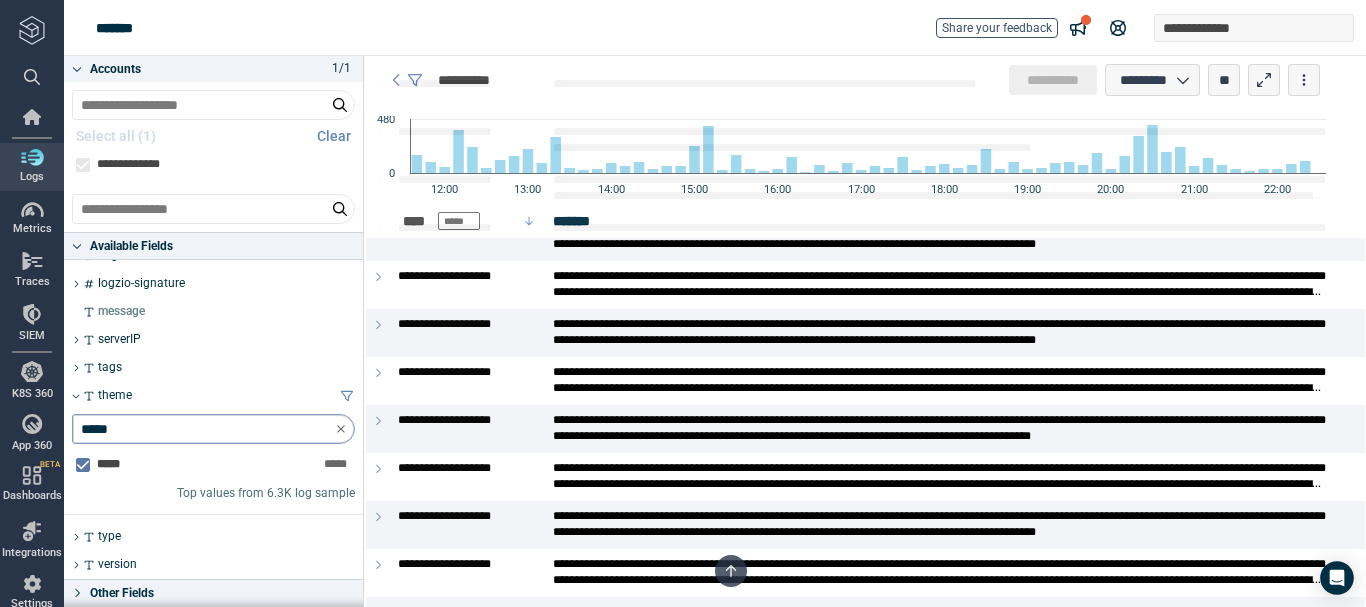 scroll, scrollTop: 10100, scrollLeft: 0, axis: vertical 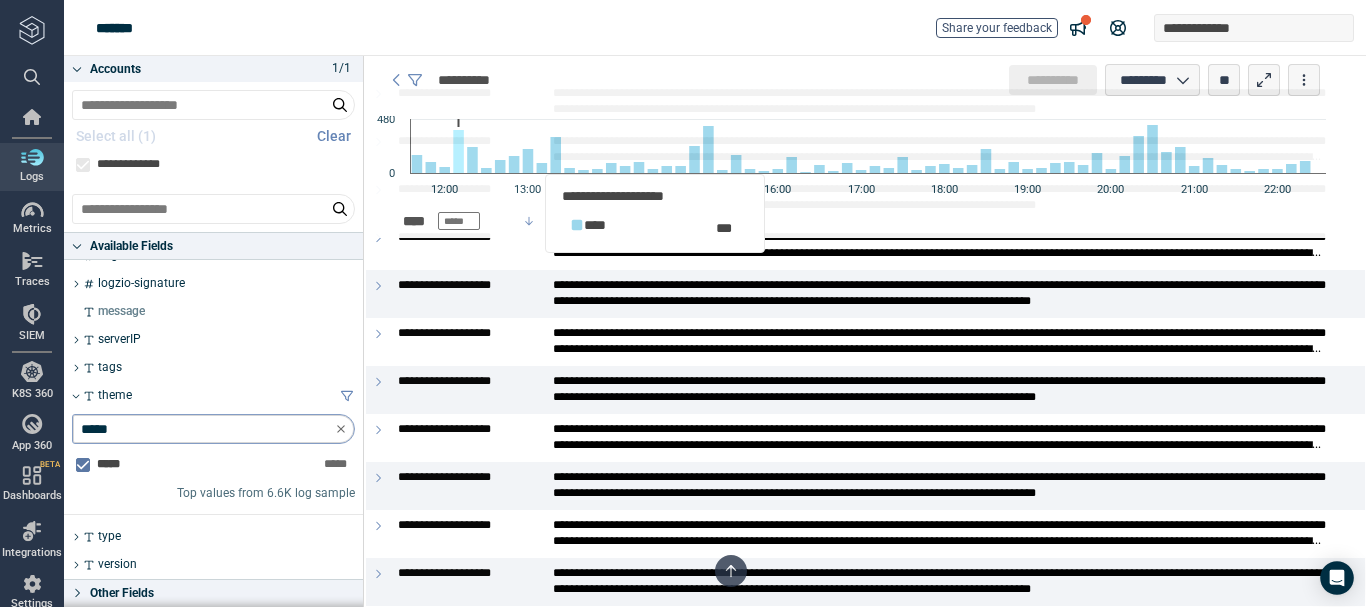 click at bounding box center (458, 151) 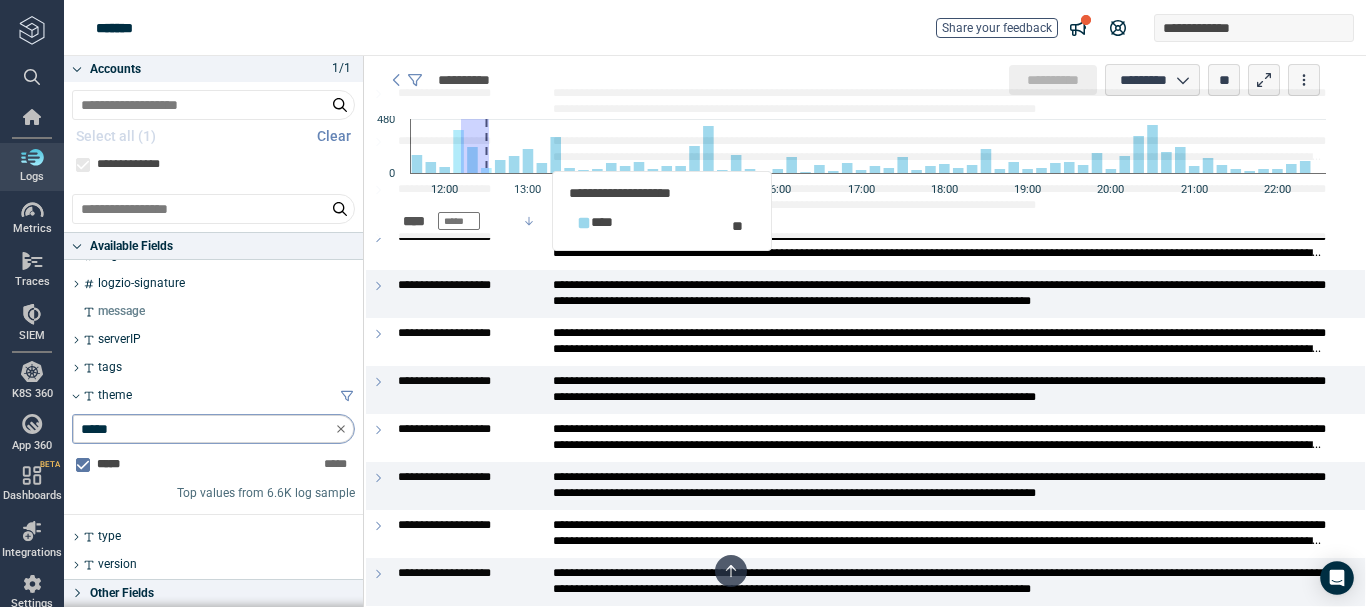 drag, startPoint x: 476, startPoint y: 162, endPoint x: 504, endPoint y: 165, distance: 28.160255 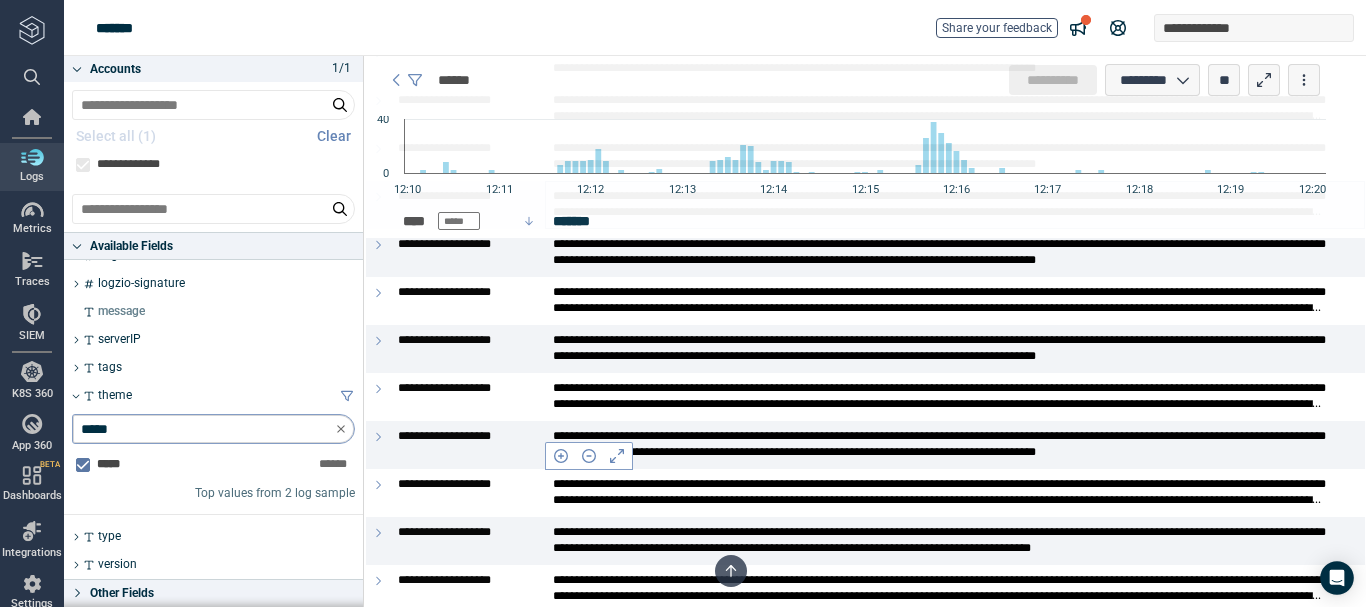 scroll, scrollTop: 9200, scrollLeft: 0, axis: vertical 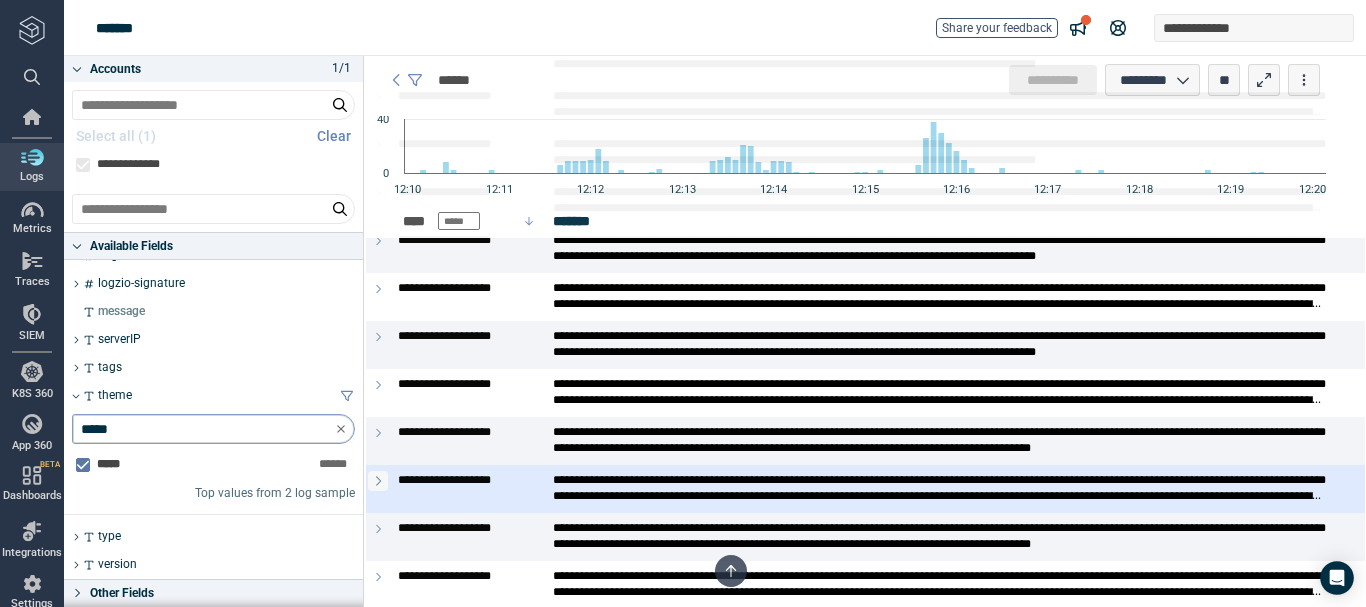 click at bounding box center [378, 481] 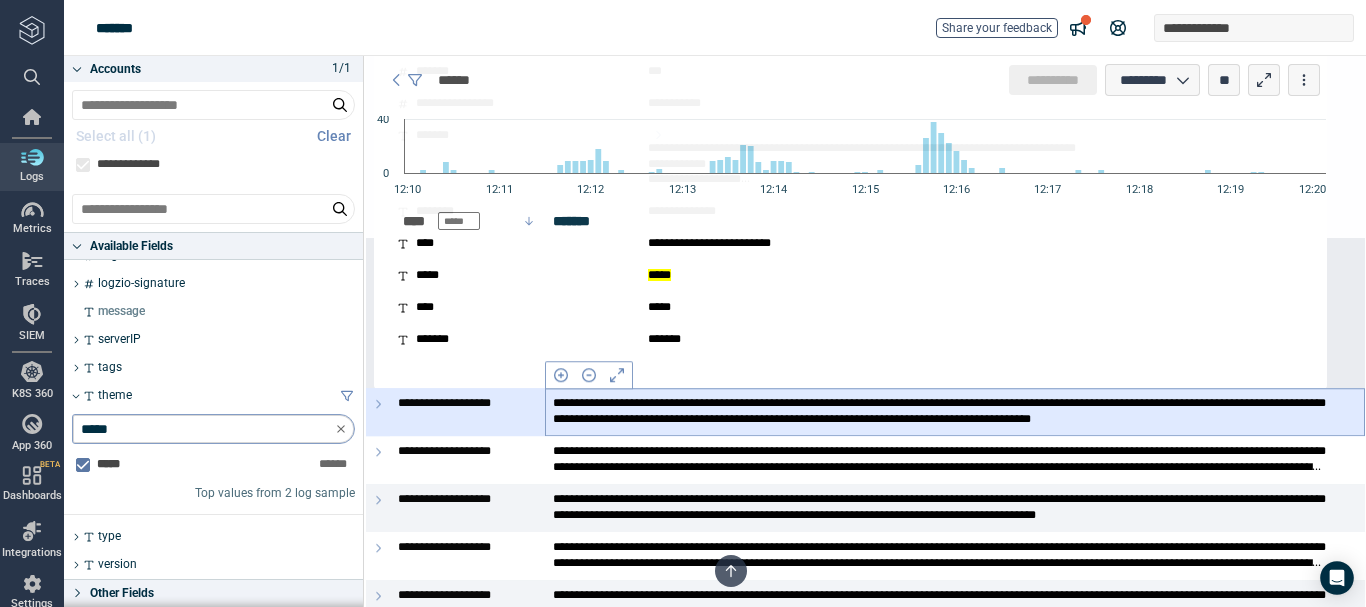 scroll, scrollTop: 10000, scrollLeft: 0, axis: vertical 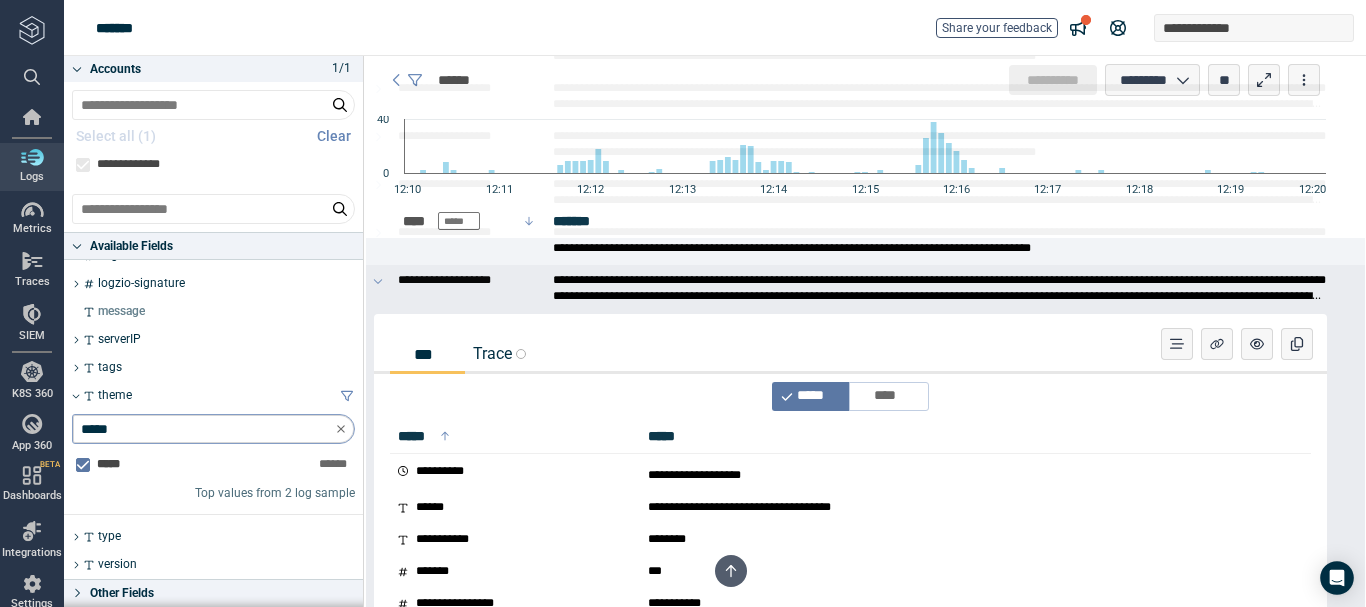 click on "Trace" at bounding box center (499, 353) 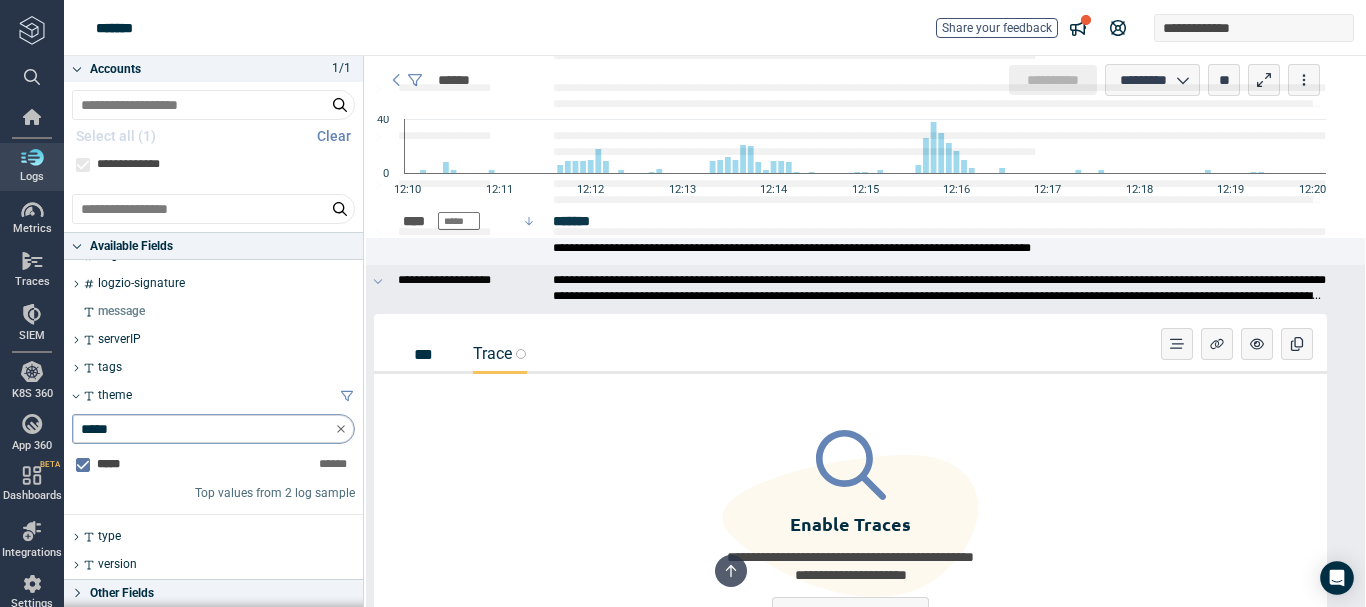 click on "***" at bounding box center [427, 354] 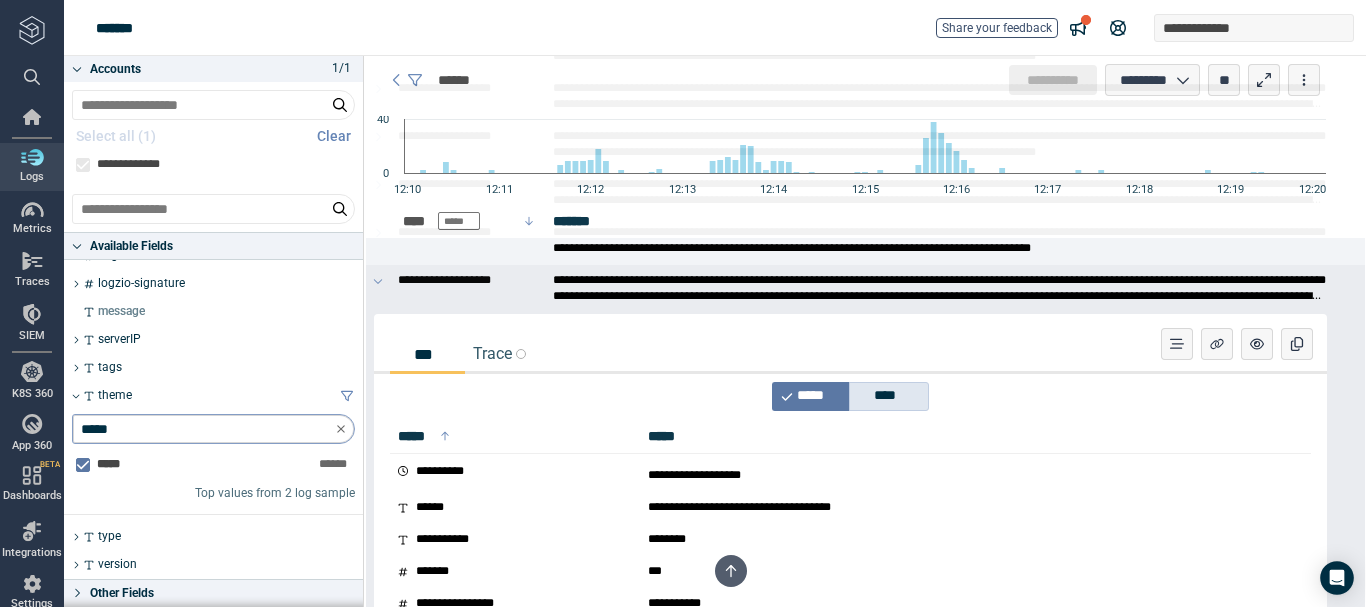 click on "****" at bounding box center (892, 396) 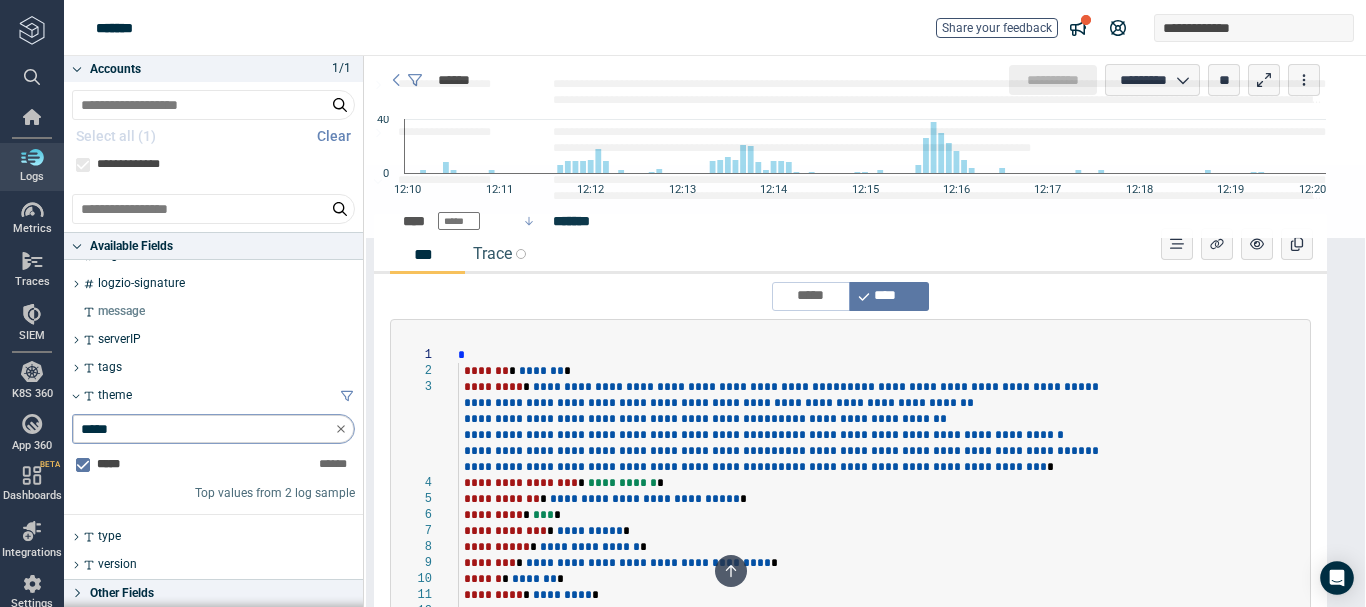 scroll, scrollTop: 9600, scrollLeft: 0, axis: vertical 